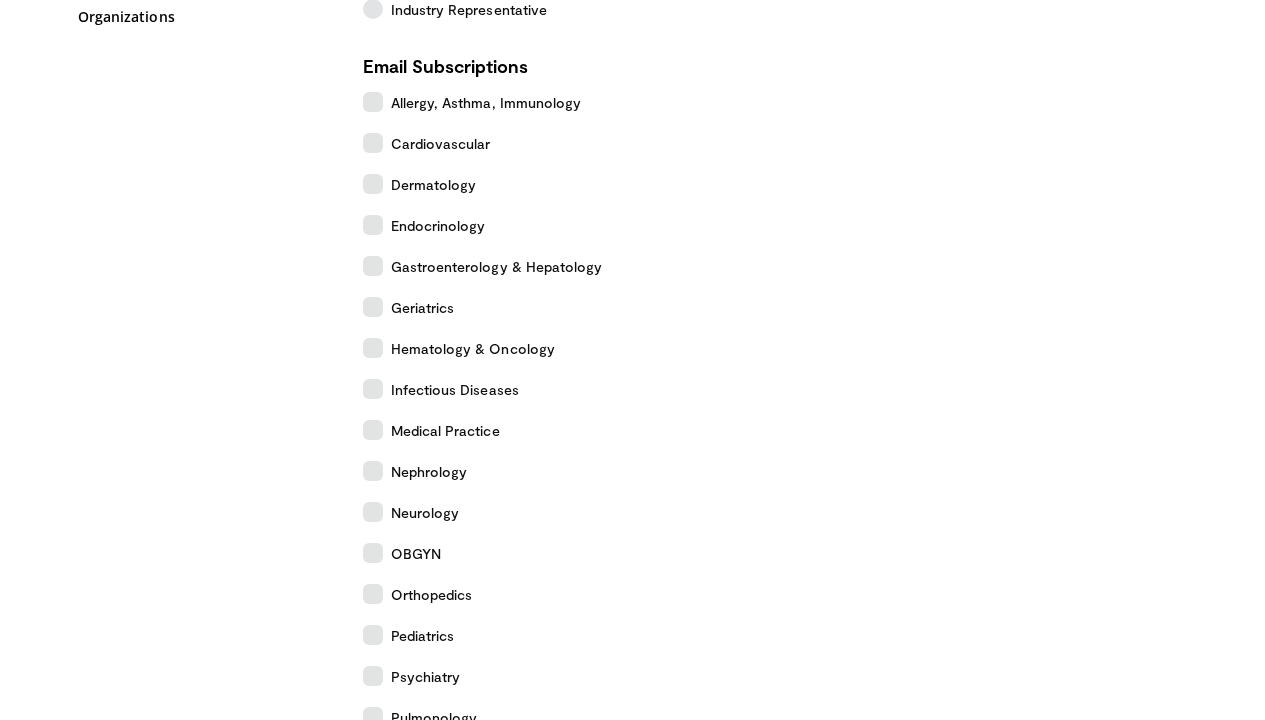 scroll, scrollTop: 355, scrollLeft: 0, axis: vertical 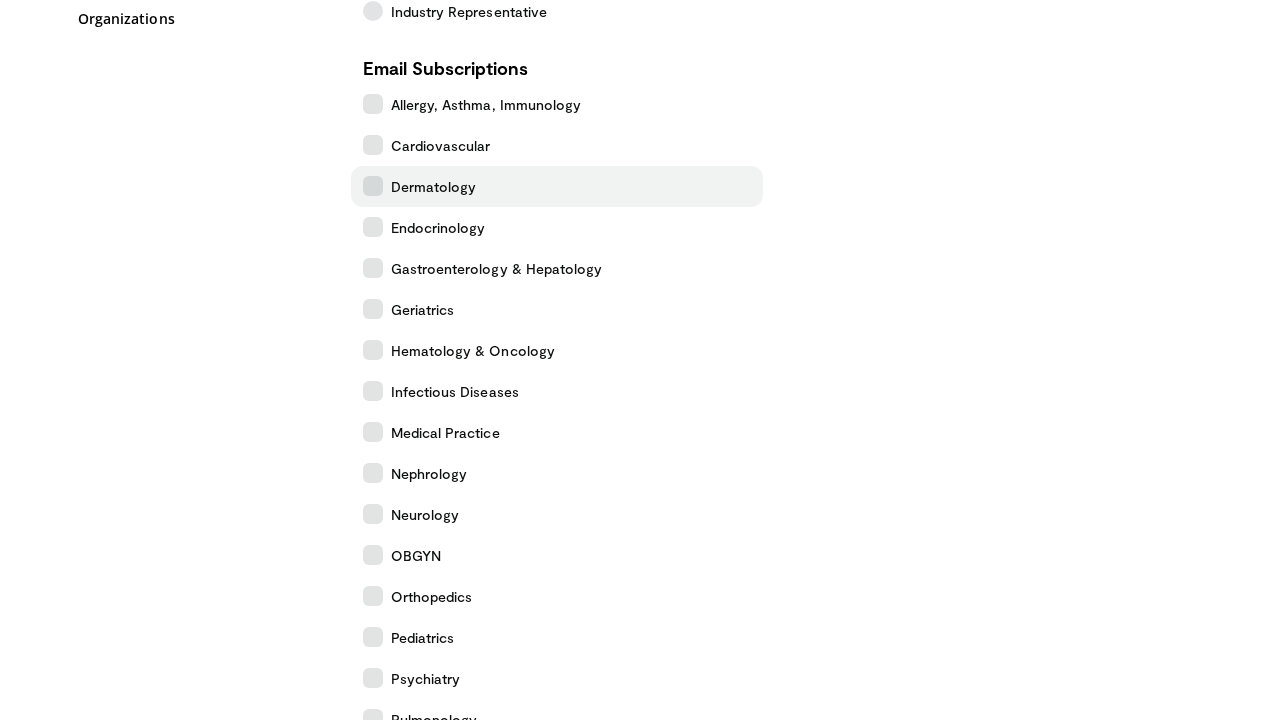 click at bounding box center (373, 186) 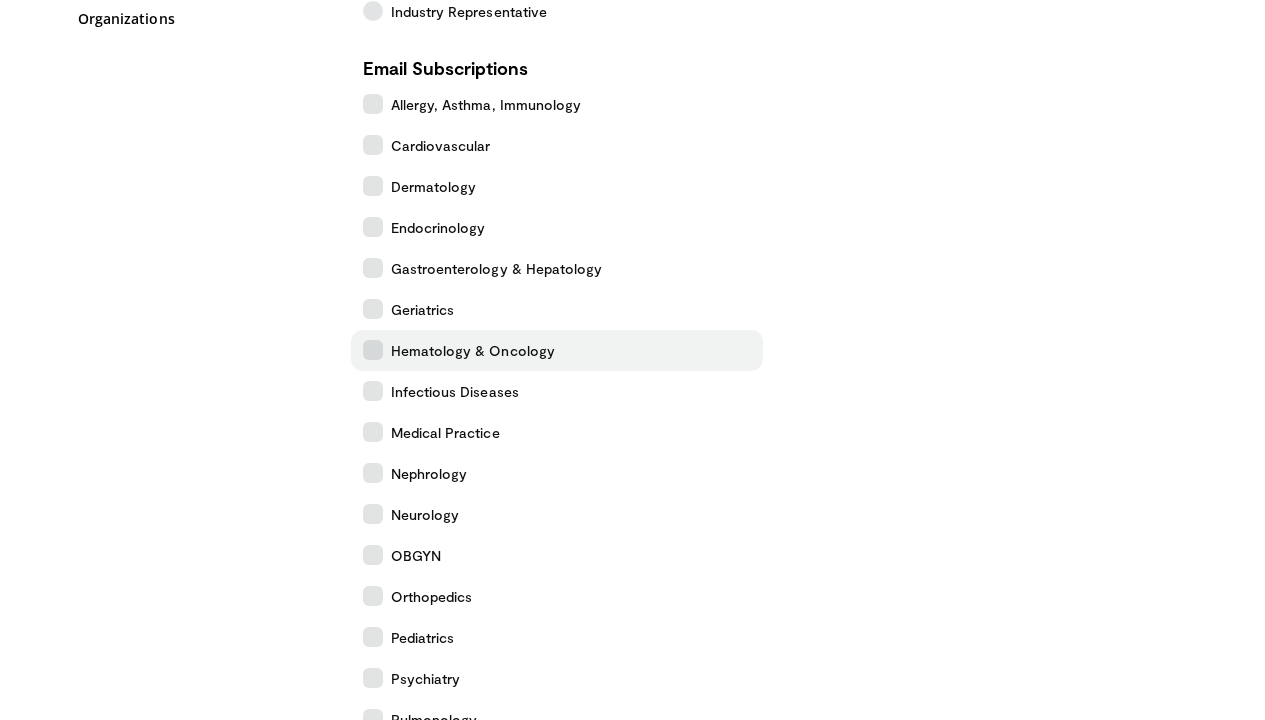 click at bounding box center (373, 350) 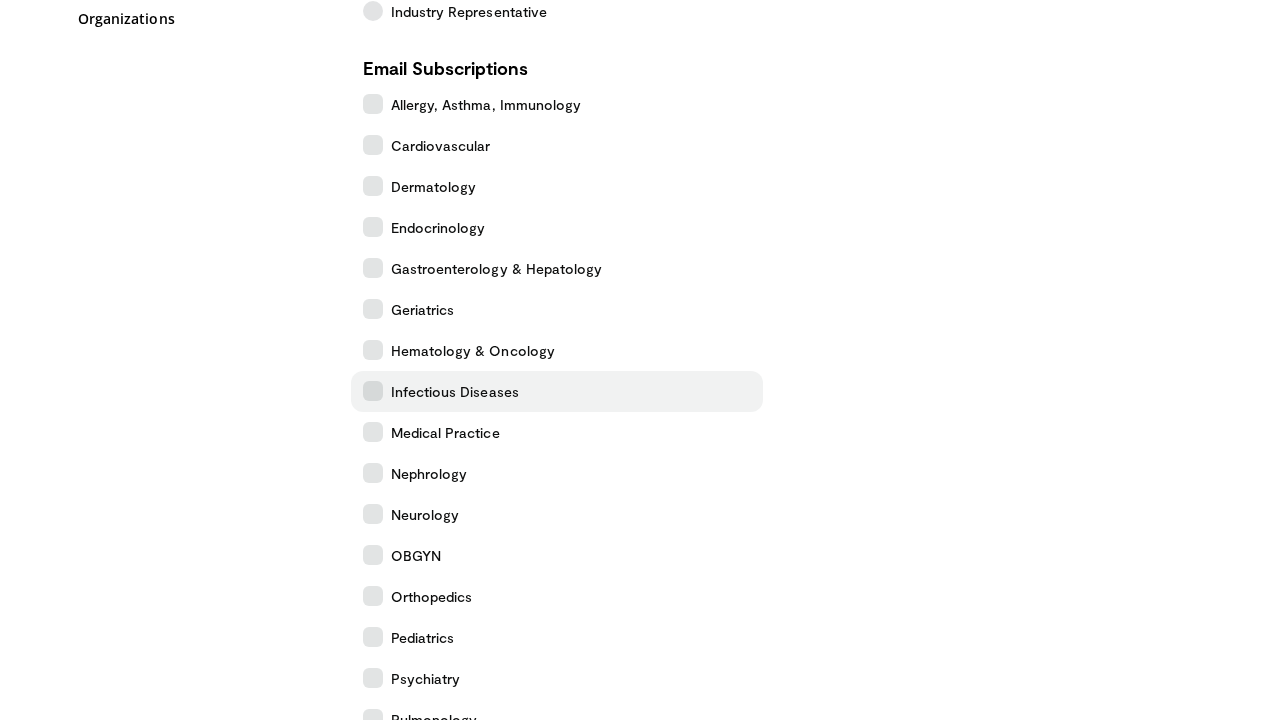 click at bounding box center [373, 391] 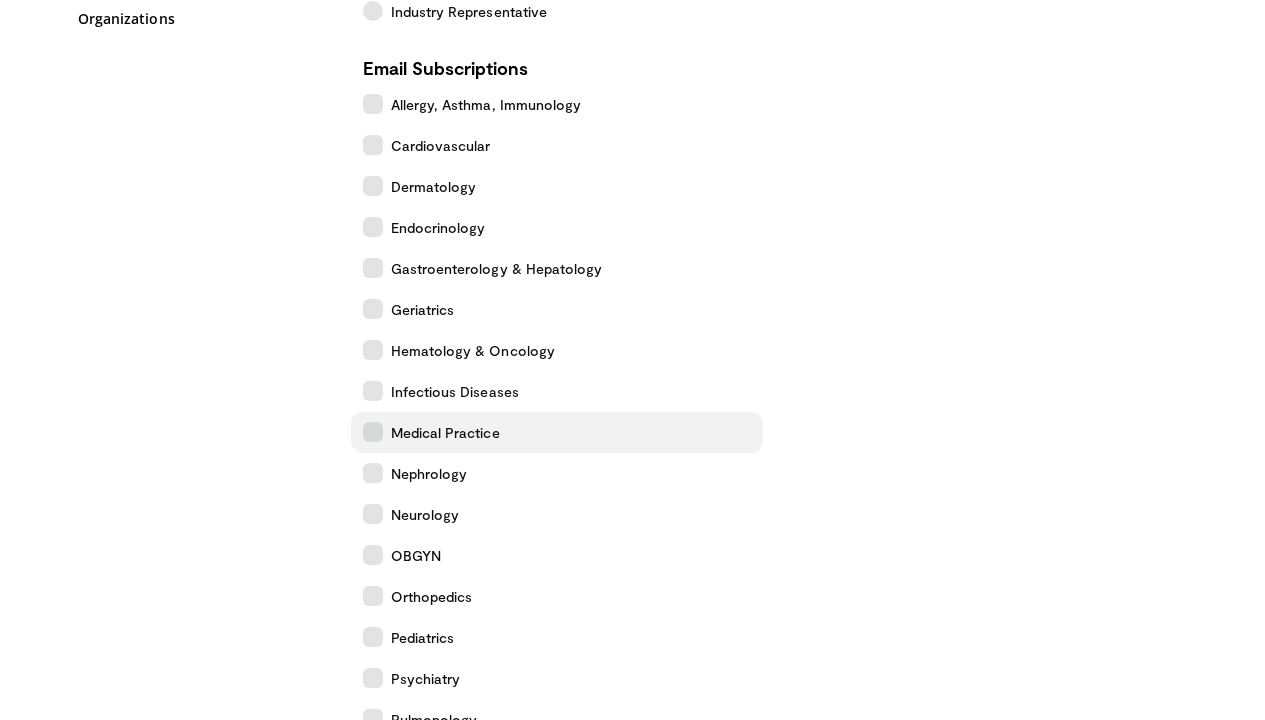 click at bounding box center (373, 432) 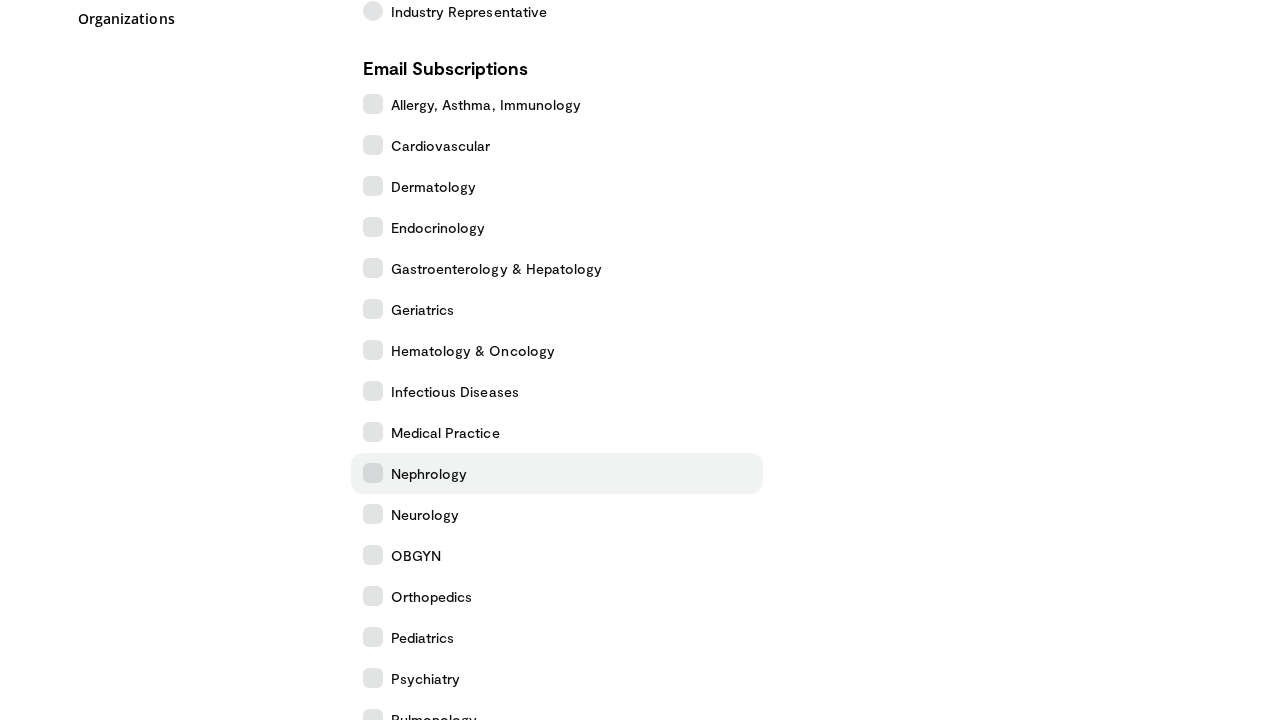 click at bounding box center [373, 473] 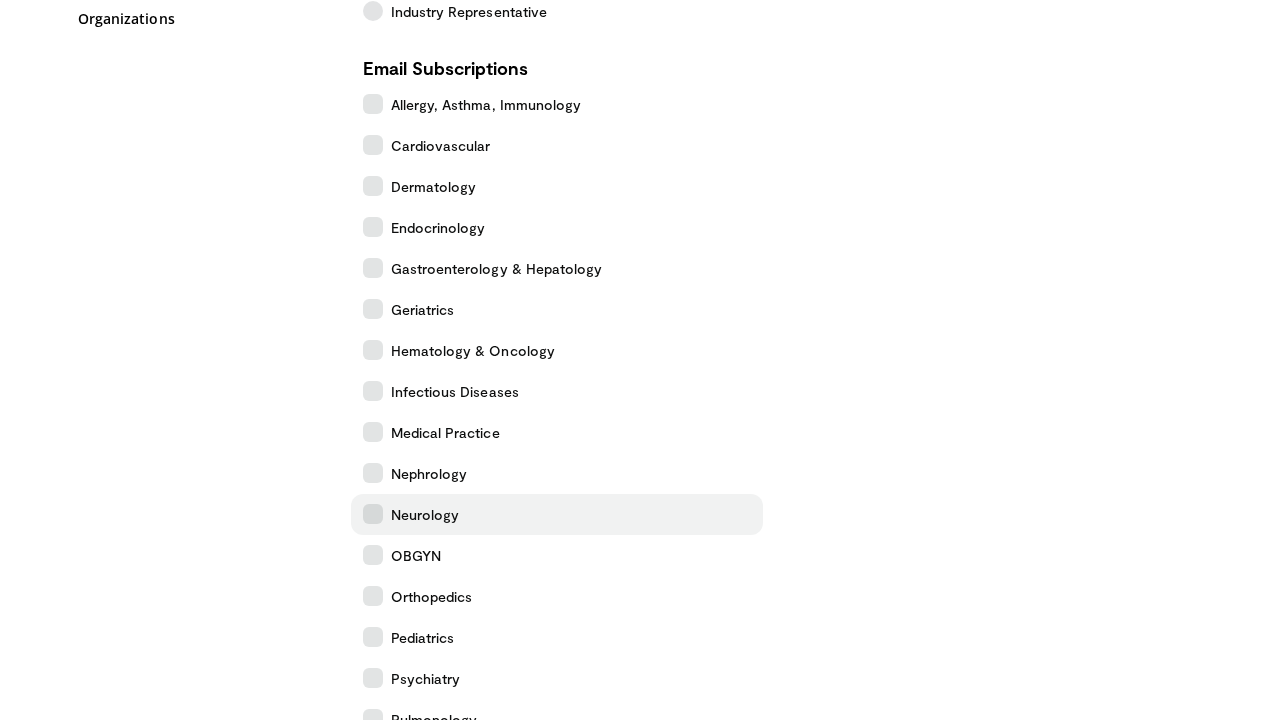 click at bounding box center (373, 514) 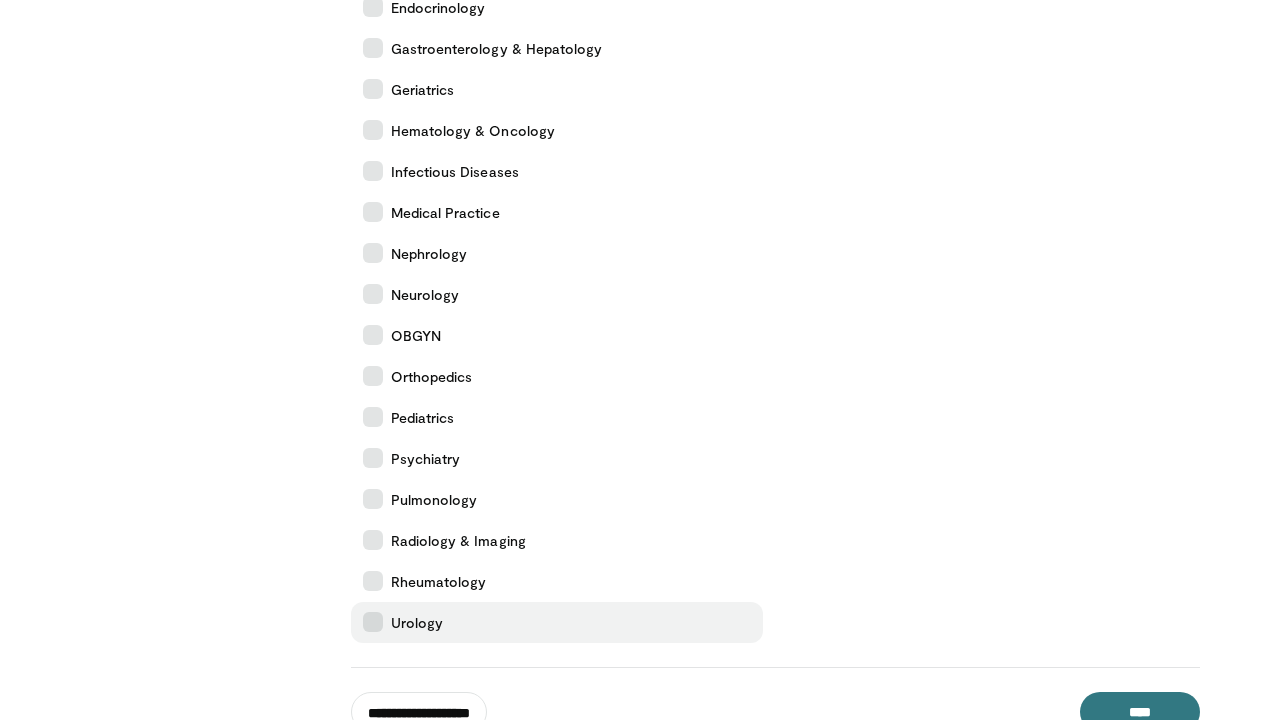 scroll, scrollTop: 579, scrollLeft: 0, axis: vertical 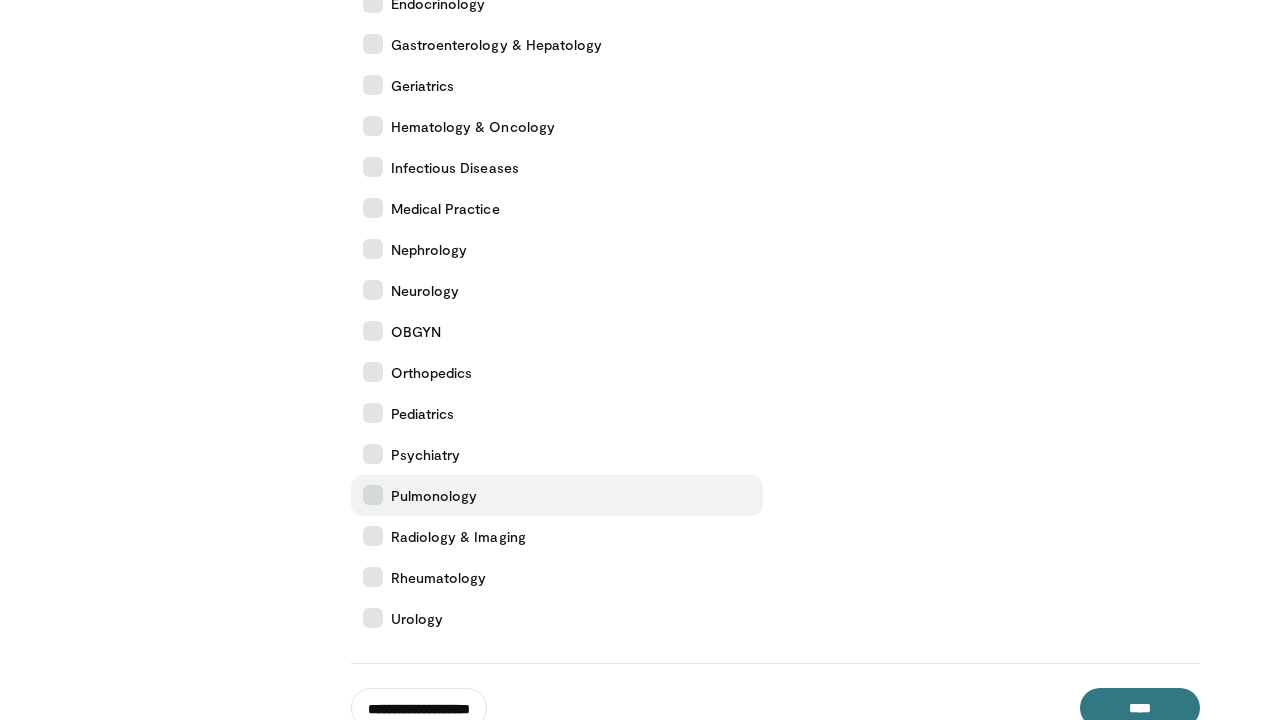 click at bounding box center (373, 495) 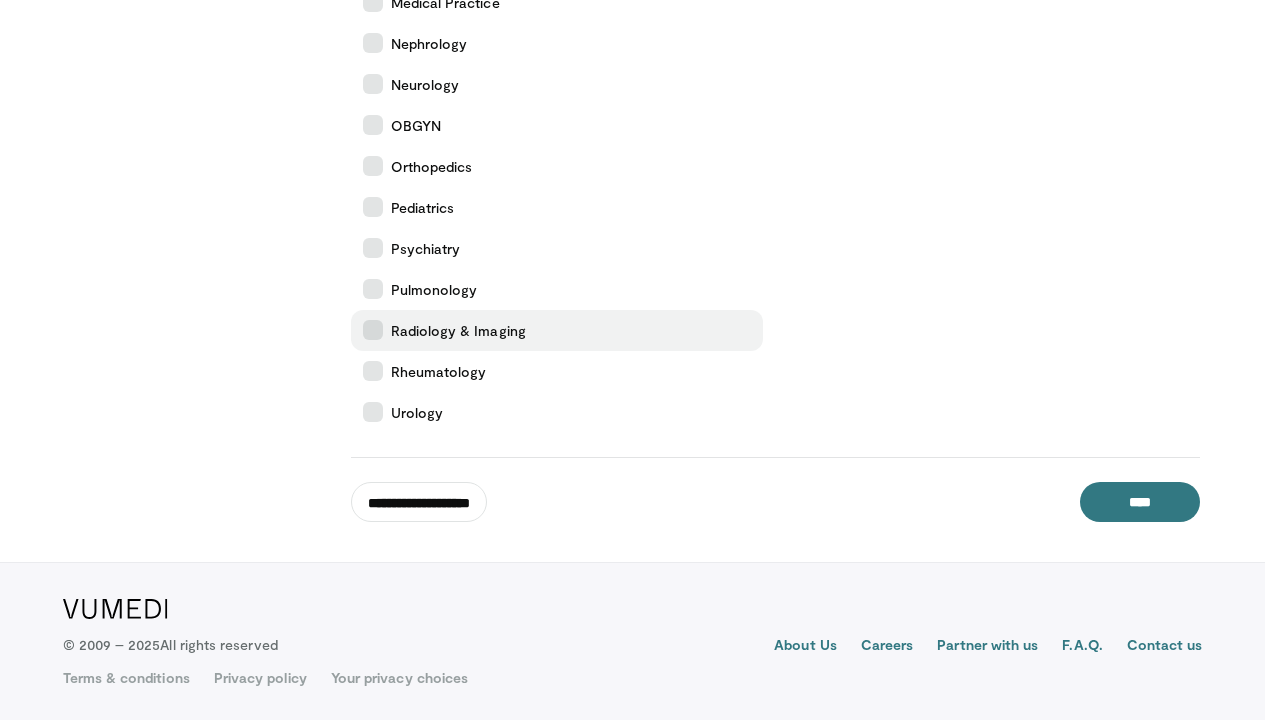 scroll, scrollTop: 785, scrollLeft: 0, axis: vertical 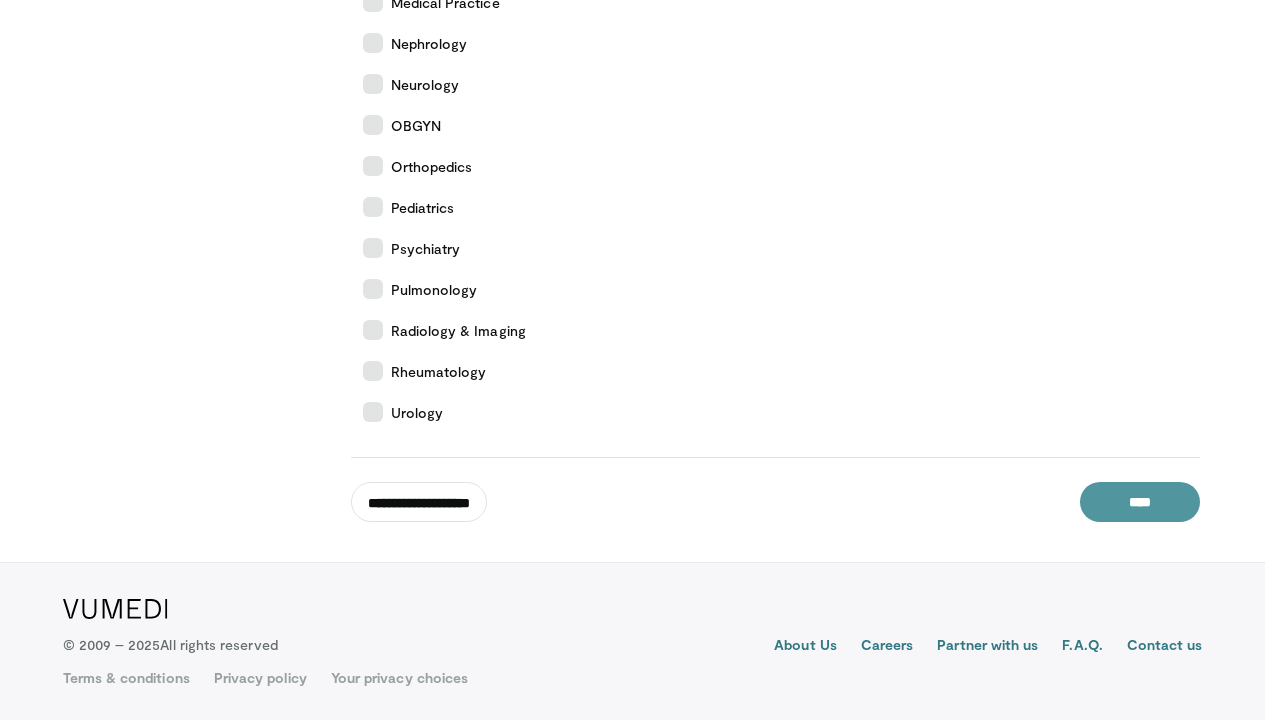 click on "****" at bounding box center (1140, 502) 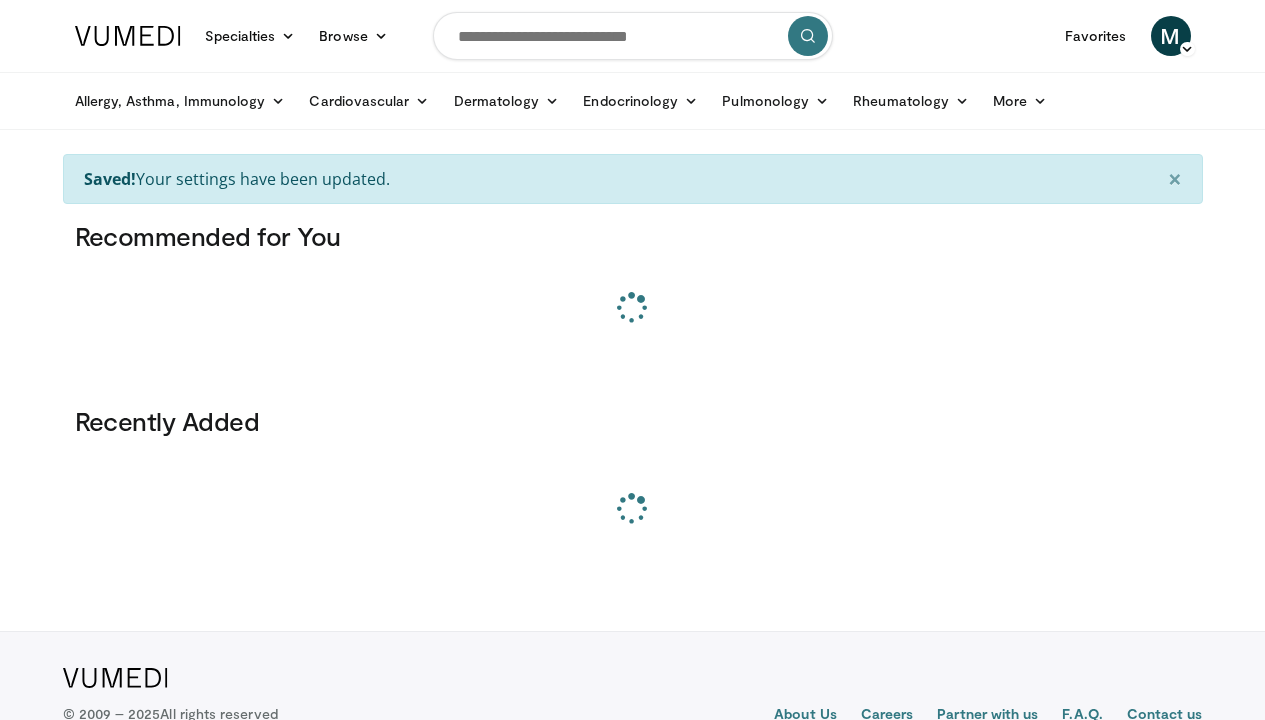 scroll, scrollTop: 0, scrollLeft: 0, axis: both 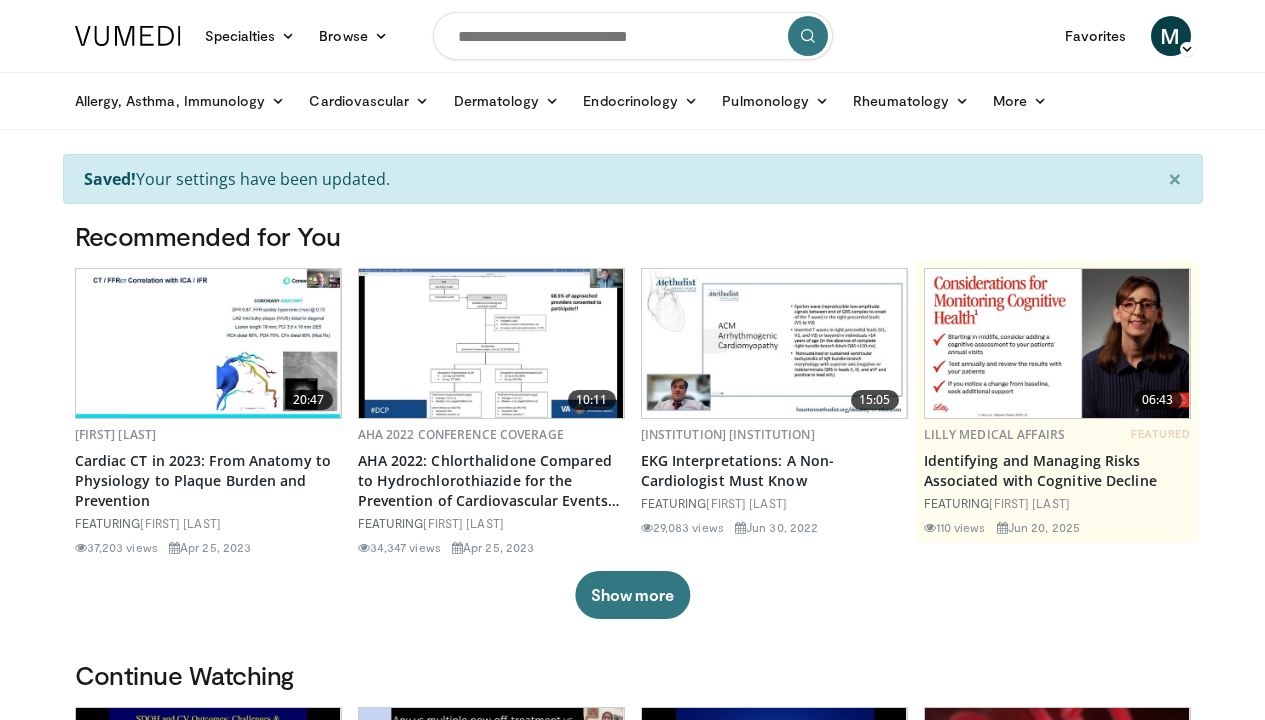 click at bounding box center (633, 36) 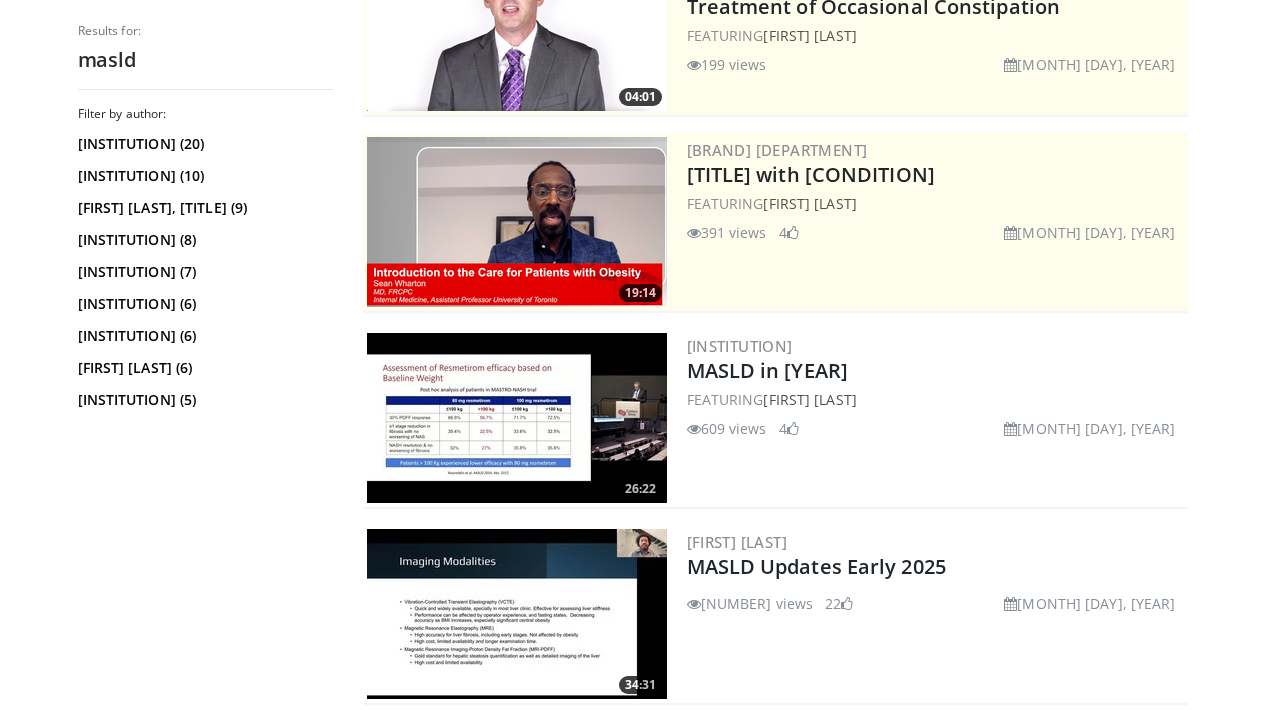 scroll, scrollTop: 288, scrollLeft: 0, axis: vertical 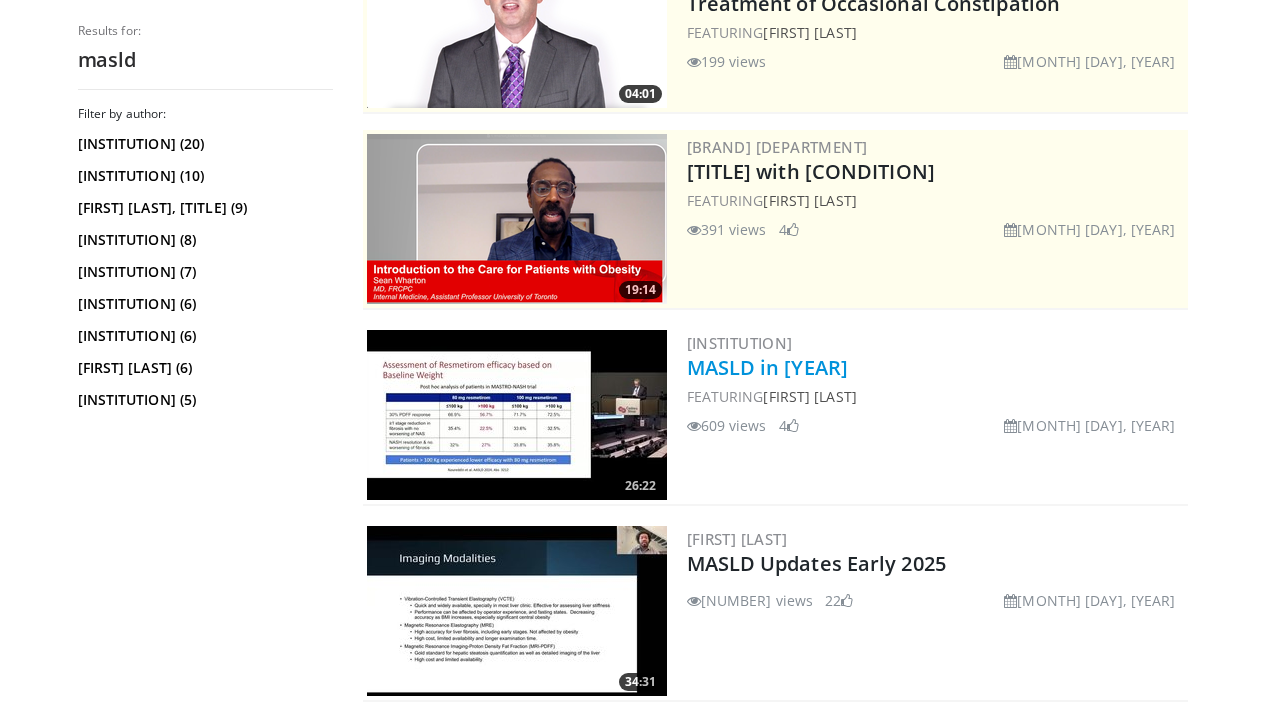 click on "MASLD in [YEAR]" at bounding box center [768, 367] 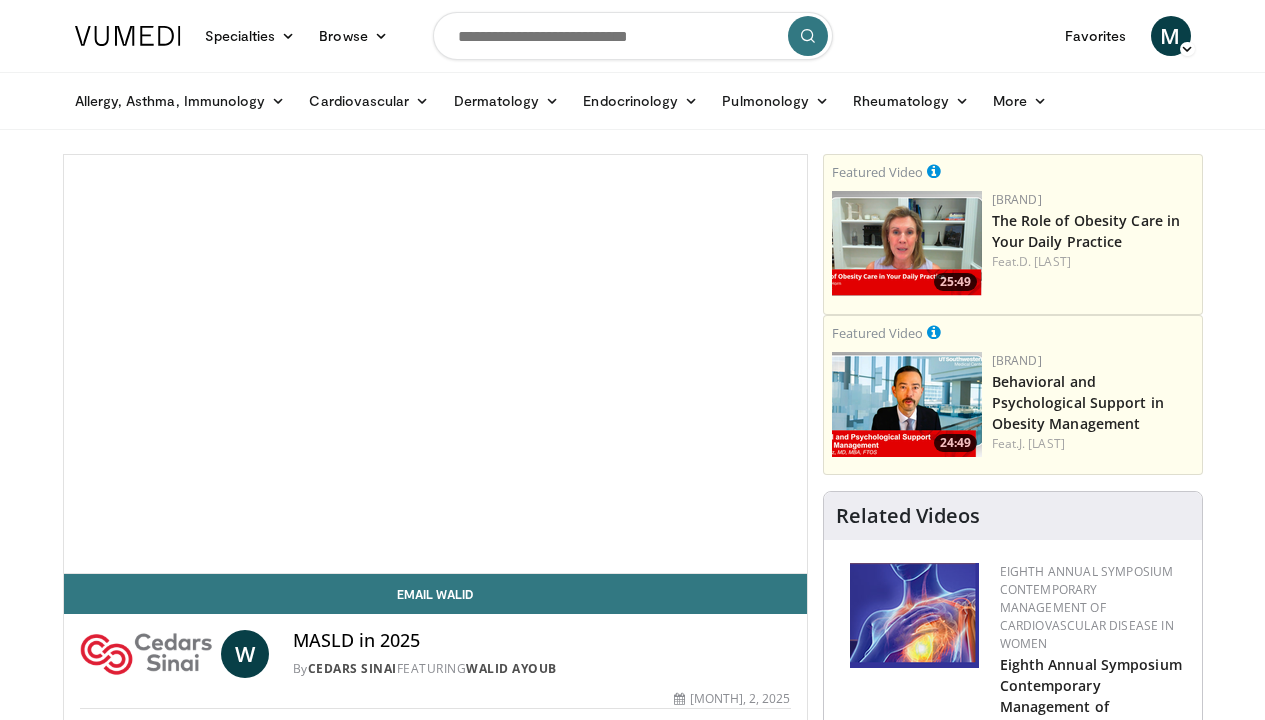 scroll, scrollTop: 0, scrollLeft: 0, axis: both 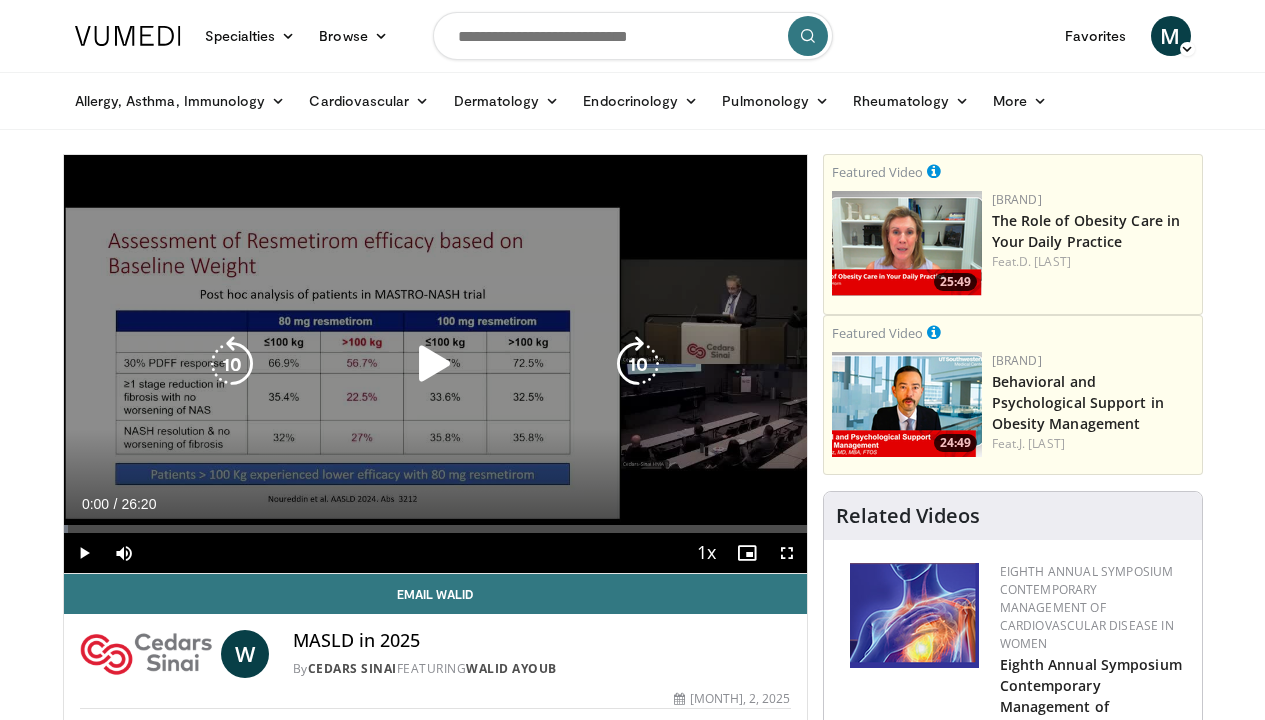 click at bounding box center (435, 364) 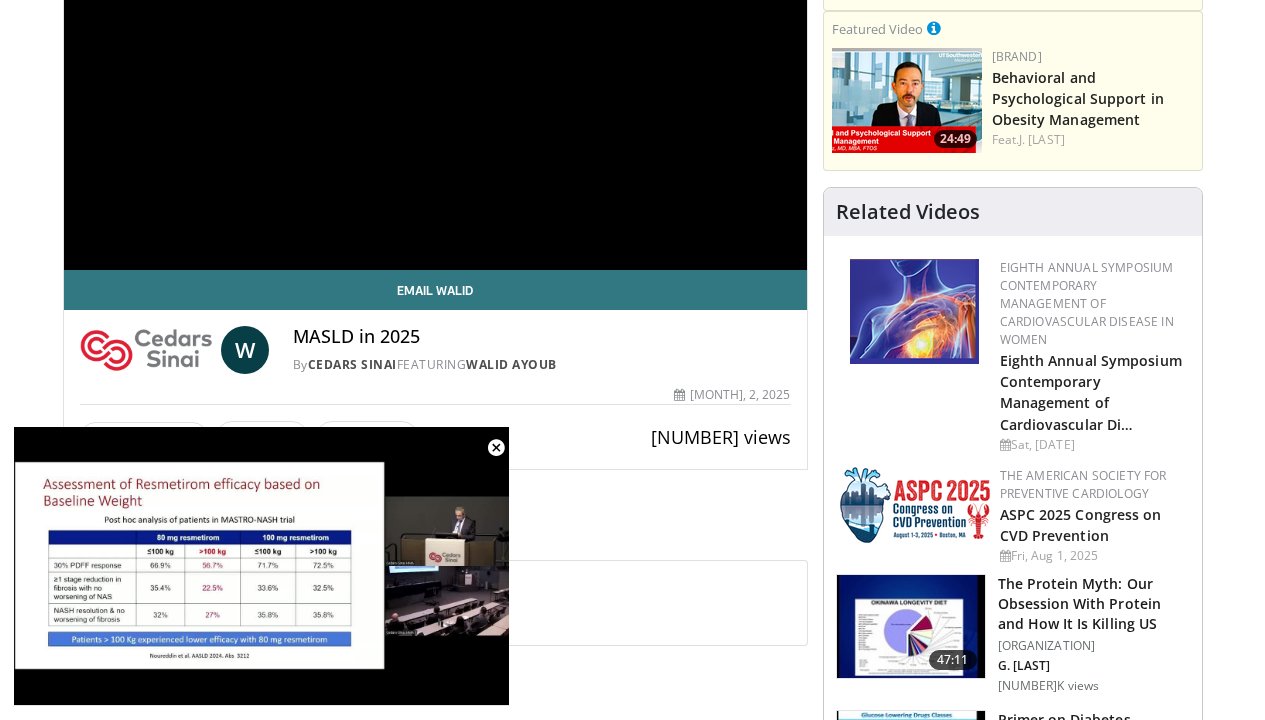 scroll, scrollTop: 311, scrollLeft: 0, axis: vertical 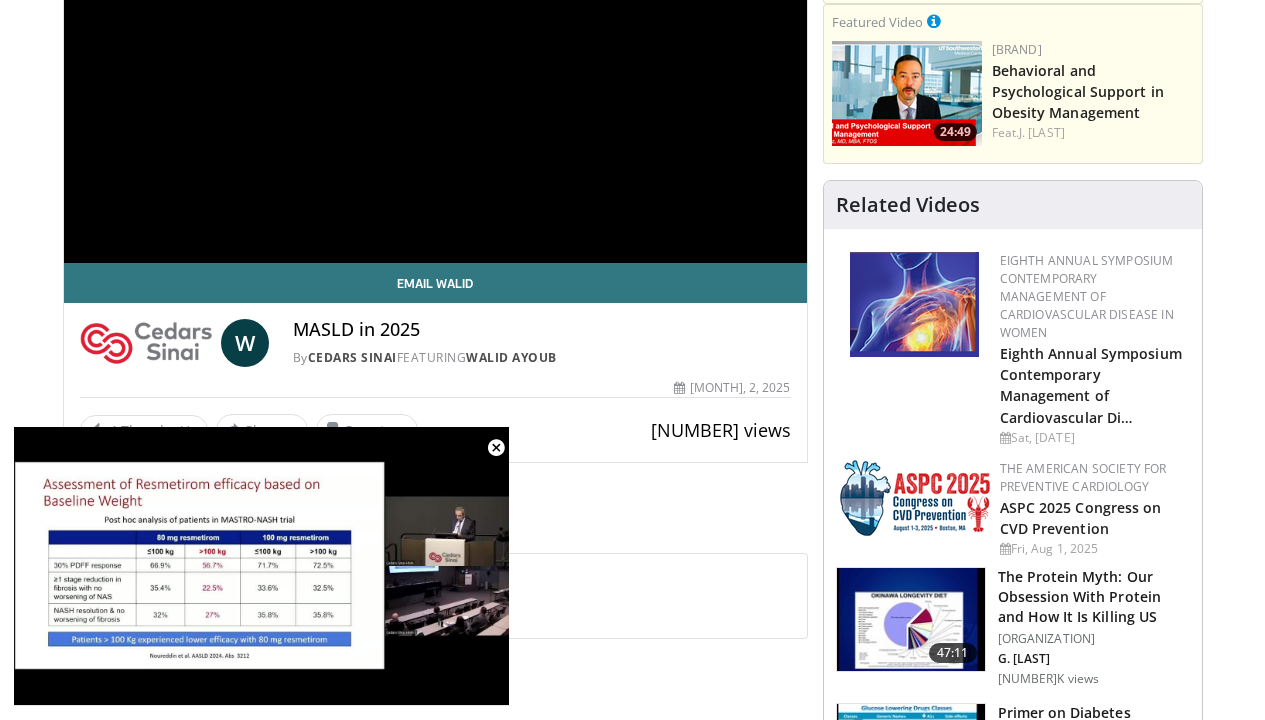 click on "10:31
Share MASLD in 2025...
×
Enter one or more e-mail addresses, each in a new line
Message
Send
Close
Share
E-mail
Tweet
Share
Save to
Add to Favorites
New Playlist
New Playlist
×
Title
Description
****" at bounding box center (435, 430) 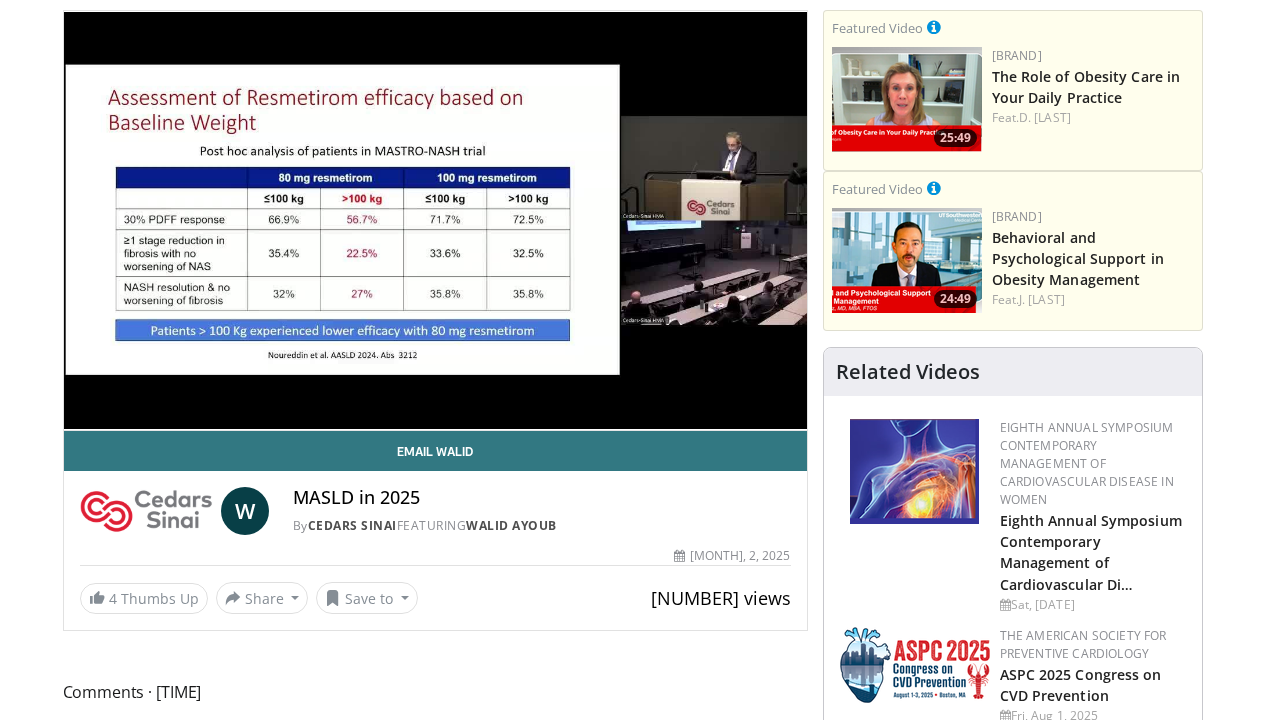 scroll, scrollTop: 139, scrollLeft: 1, axis: both 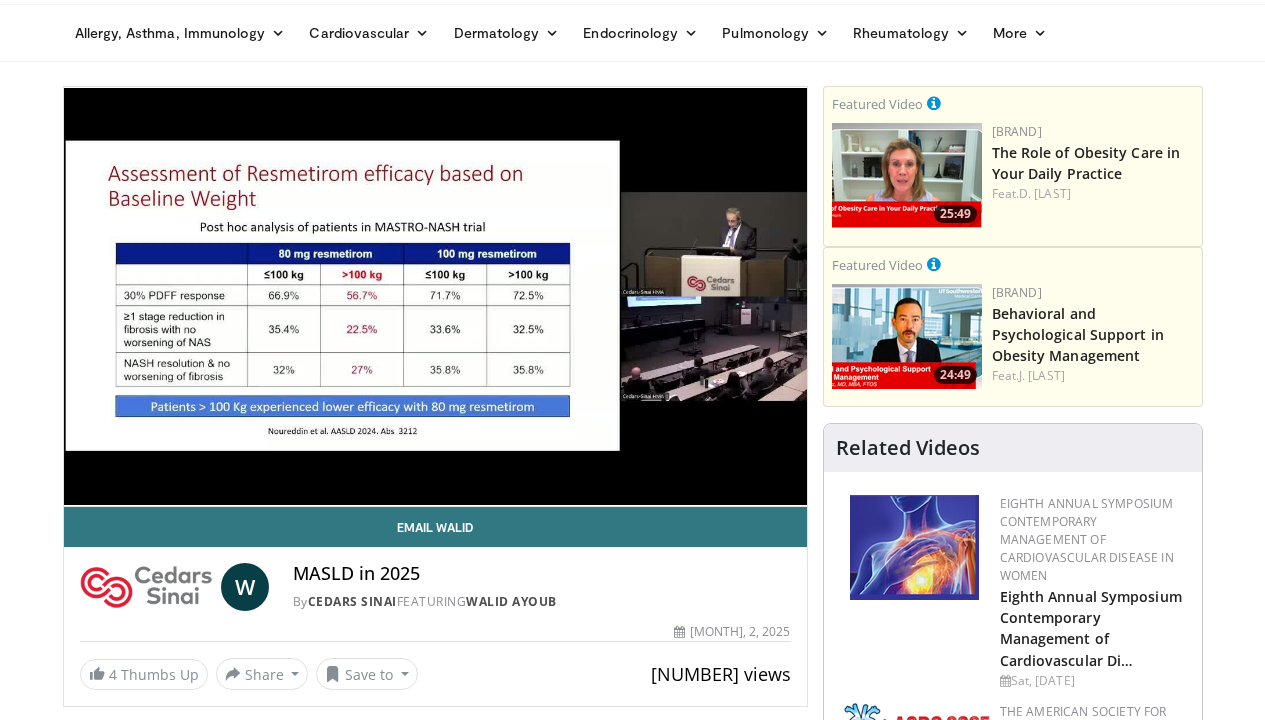 click on "[NUMBER] seconds Tap to unmute" at bounding box center (435, 296) 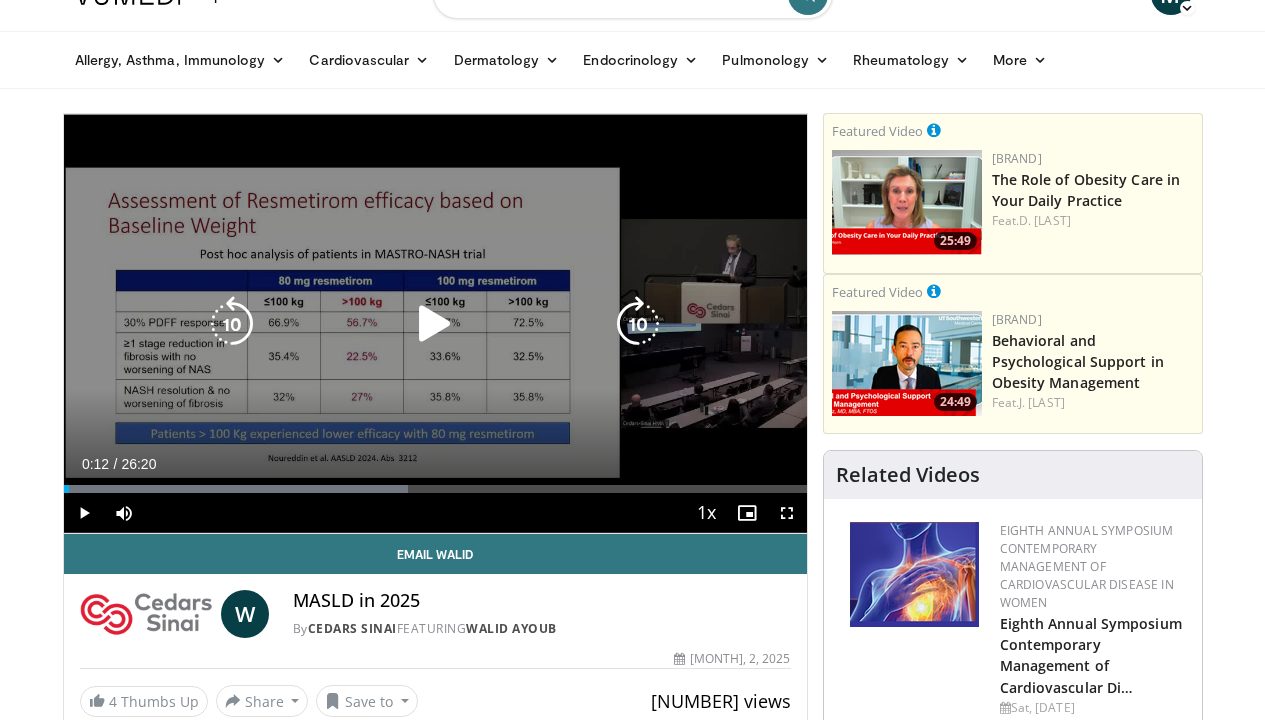 scroll, scrollTop: 35, scrollLeft: 0, axis: vertical 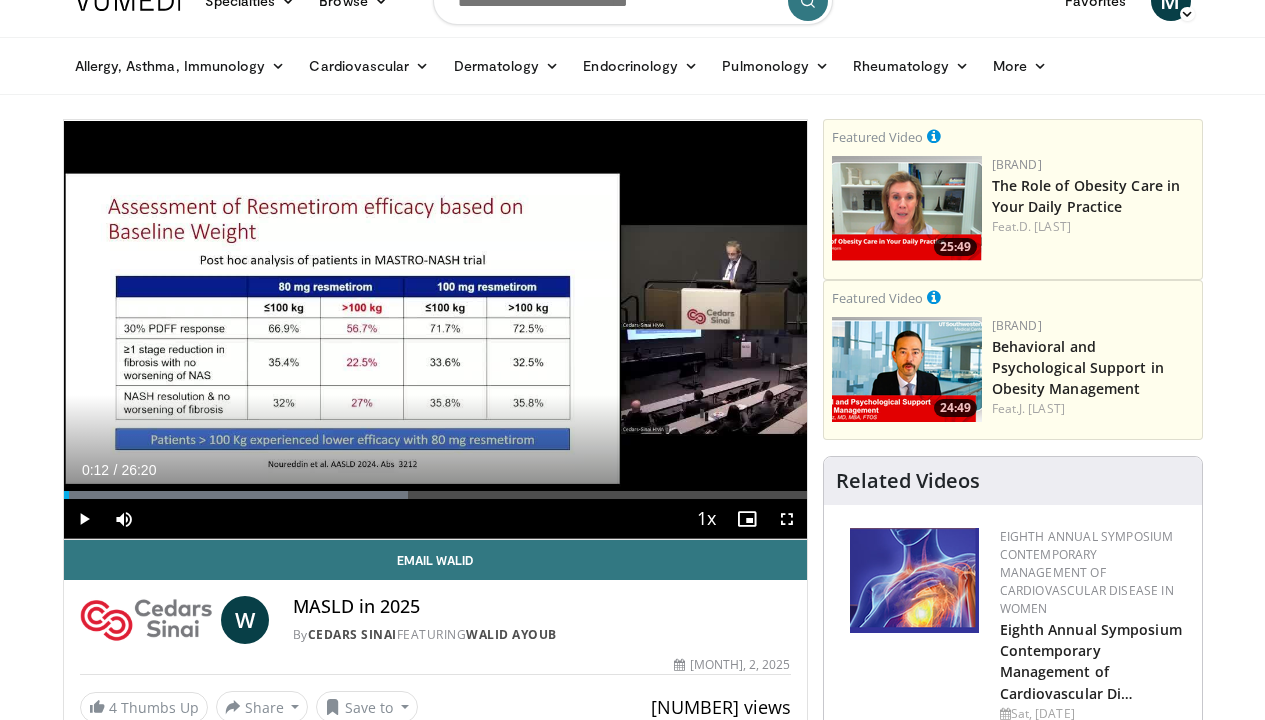 click at bounding box center [84, 519] 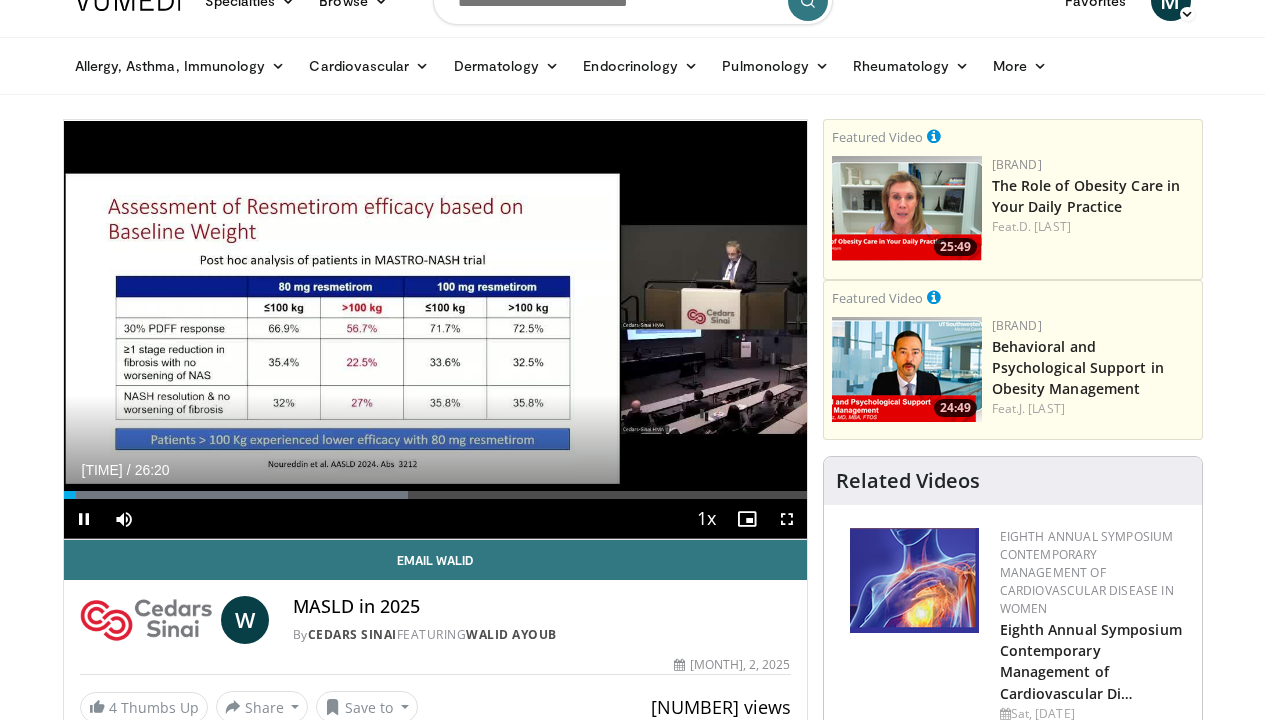 click at bounding box center (787, 519) 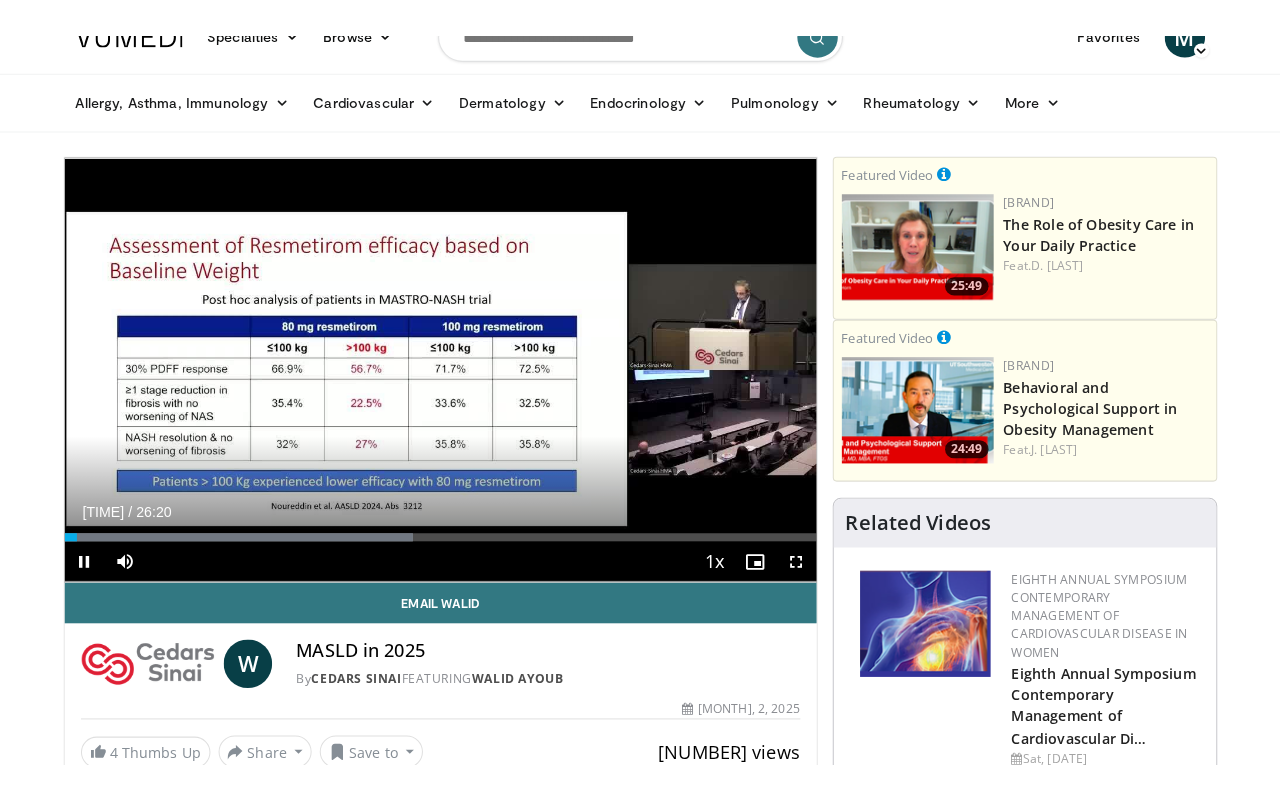 scroll, scrollTop: 0, scrollLeft: 0, axis: both 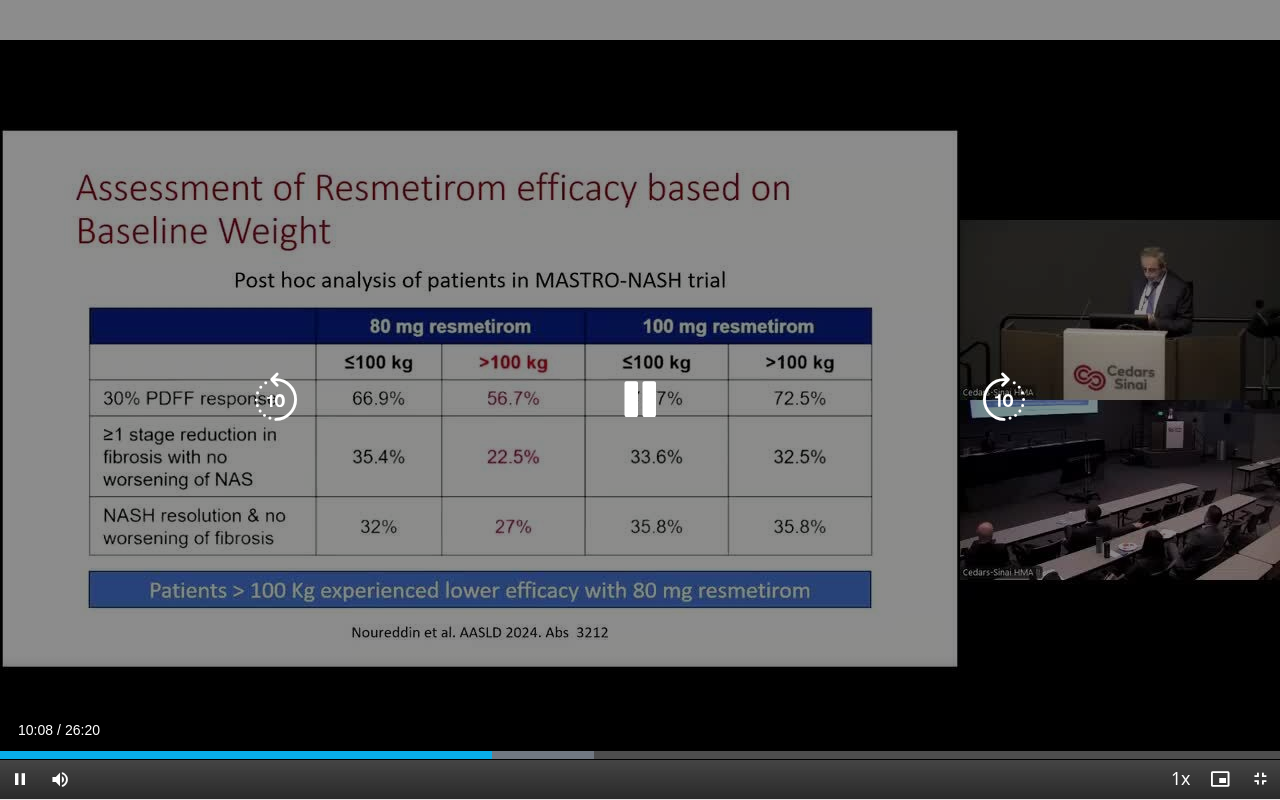 click at bounding box center (276, 400) 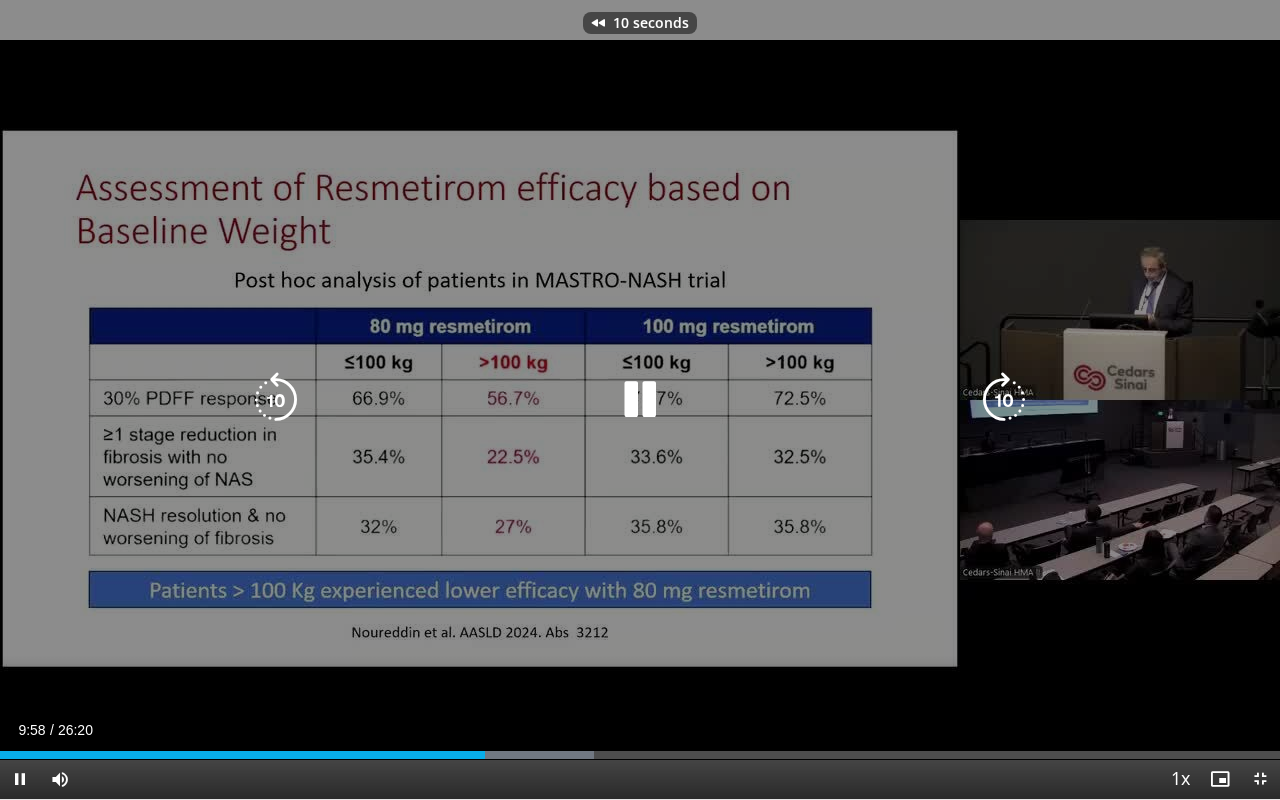 click at bounding box center [276, 400] 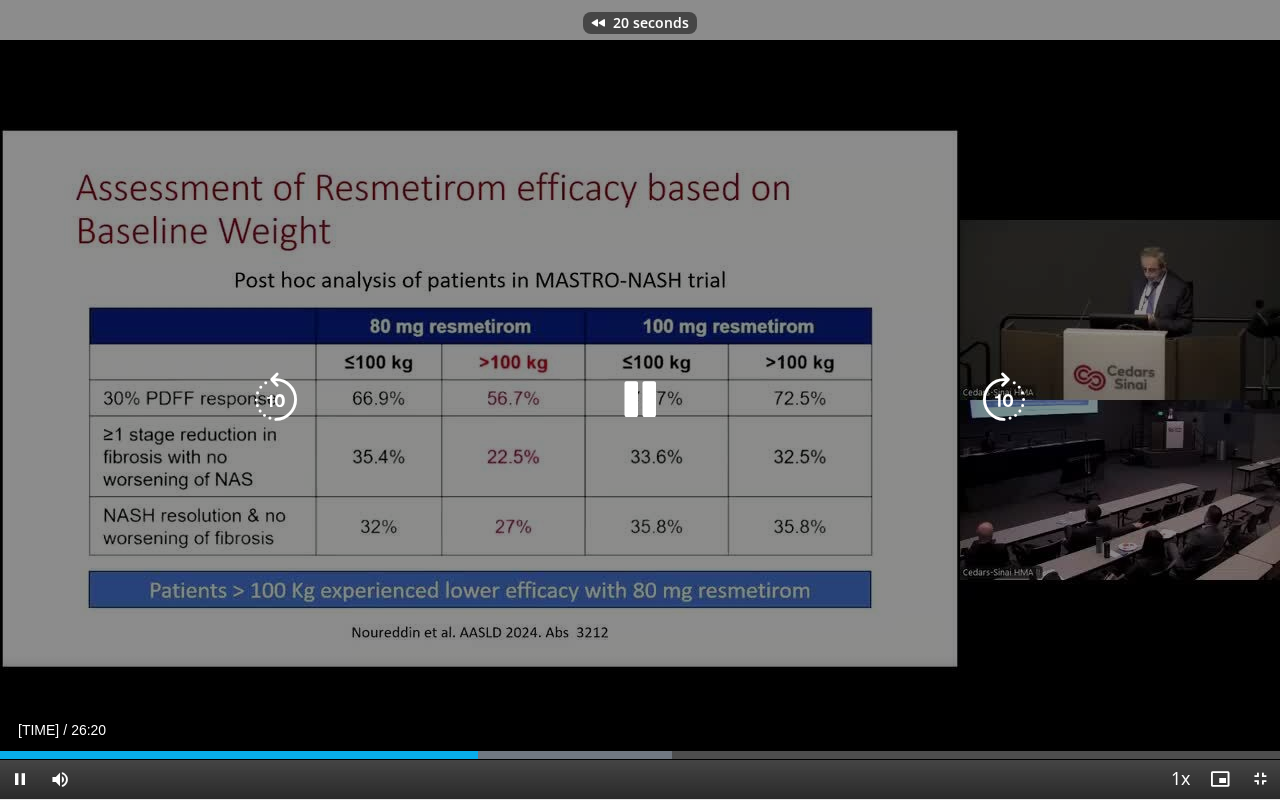 click at bounding box center [276, 400] 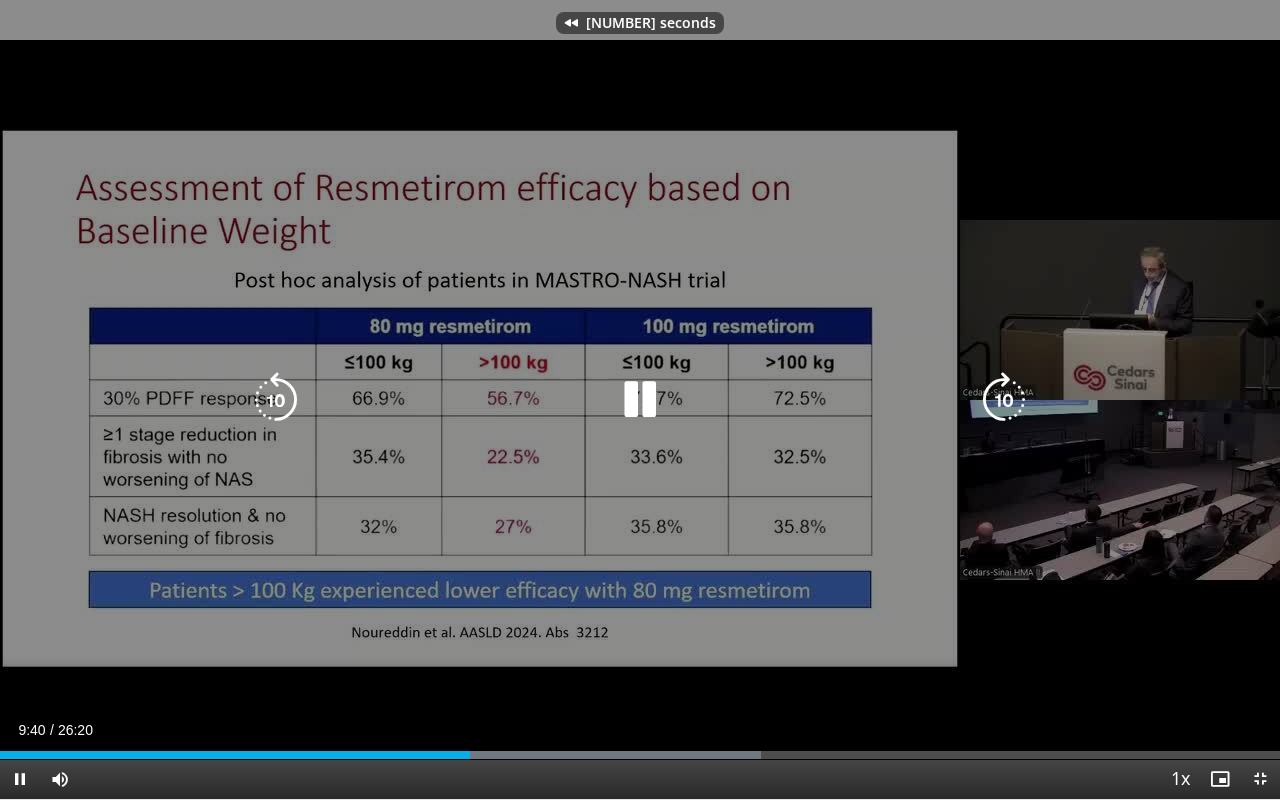 click at bounding box center (276, 400) 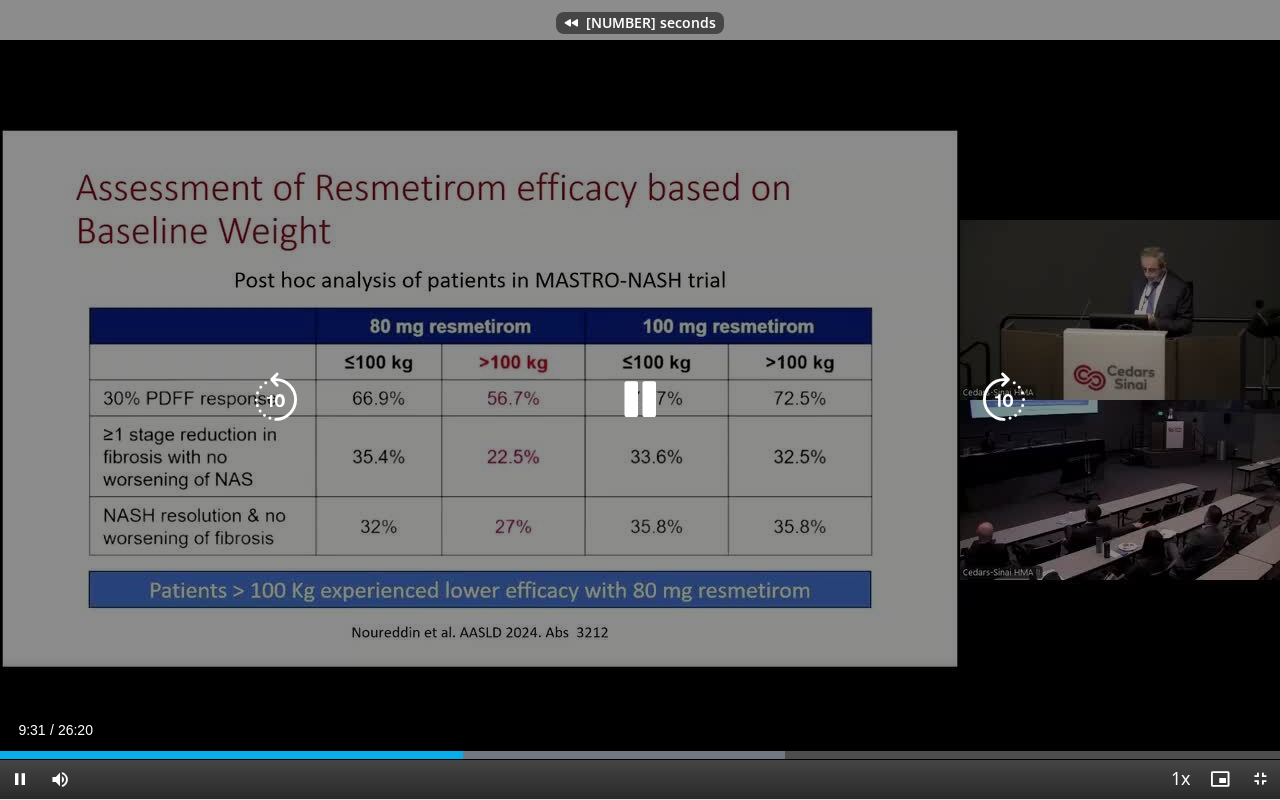 click at bounding box center (276, 400) 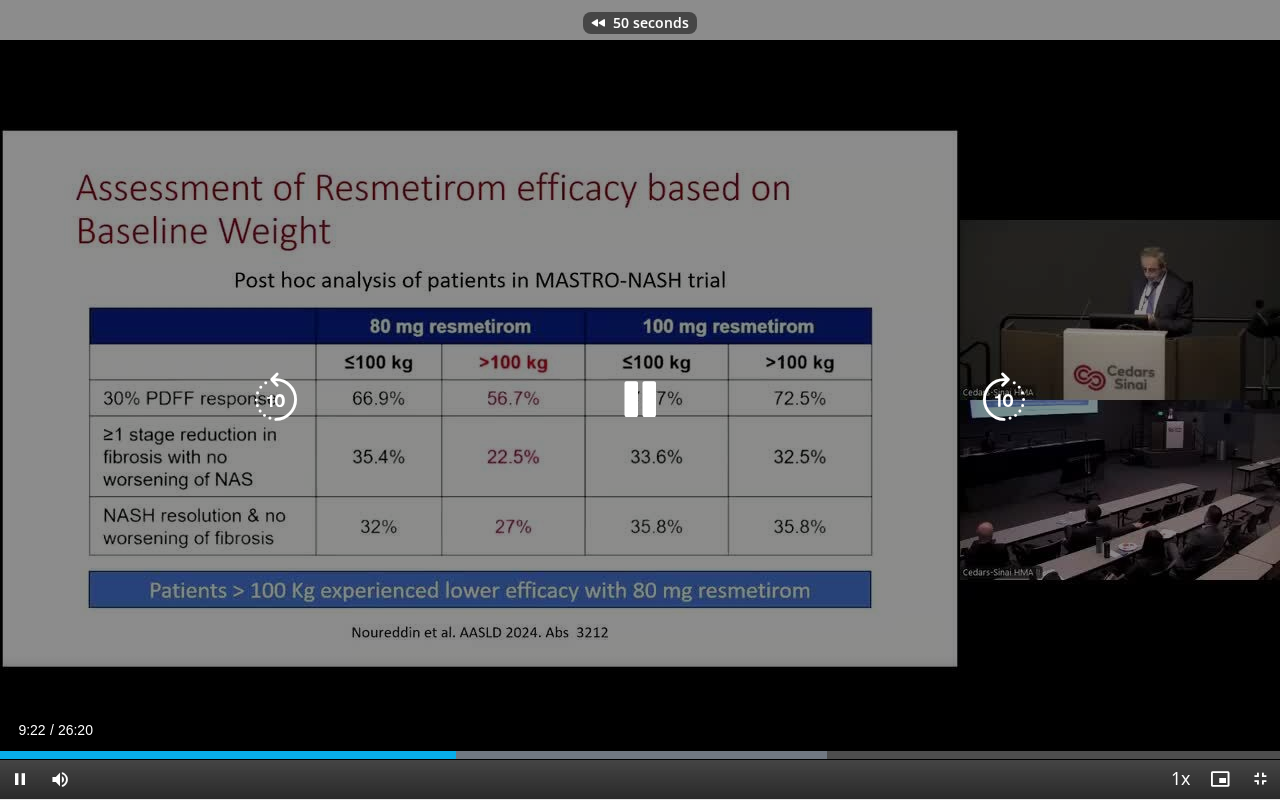 click at bounding box center (276, 400) 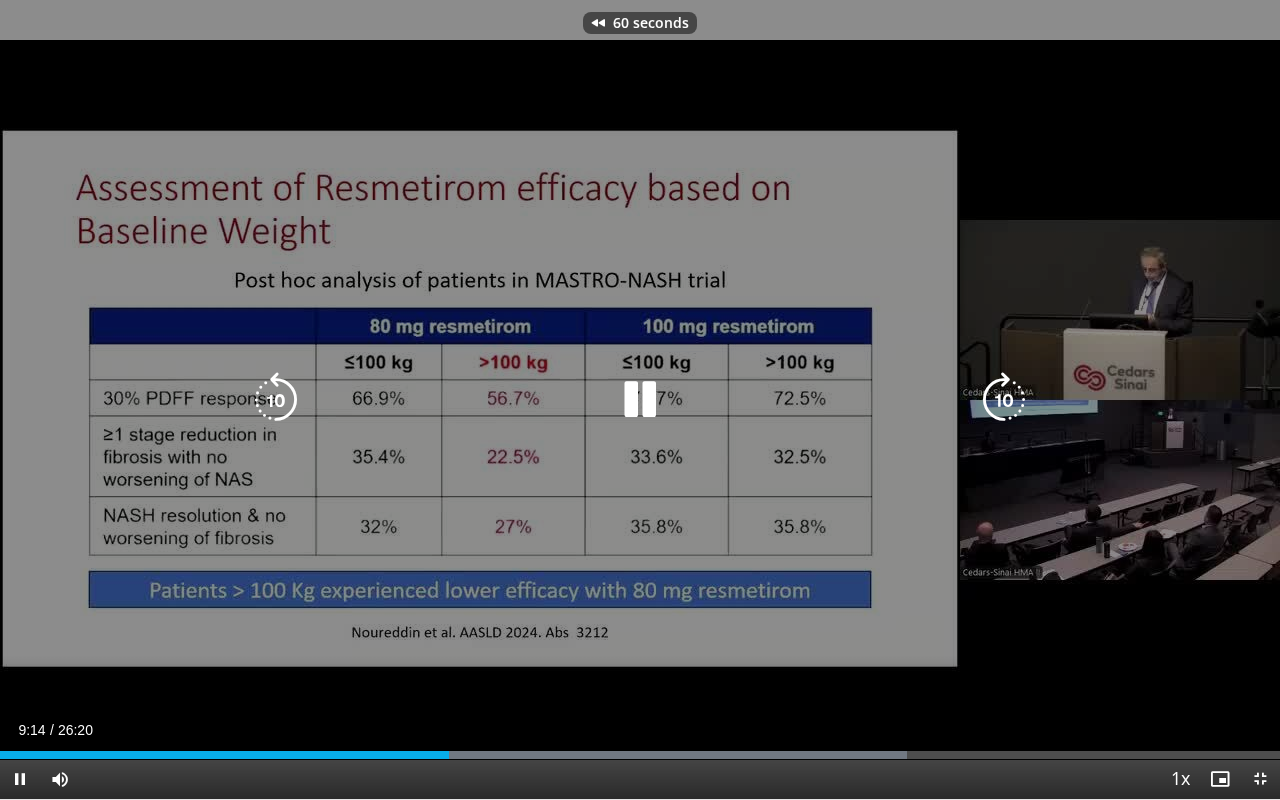 click at bounding box center (276, 400) 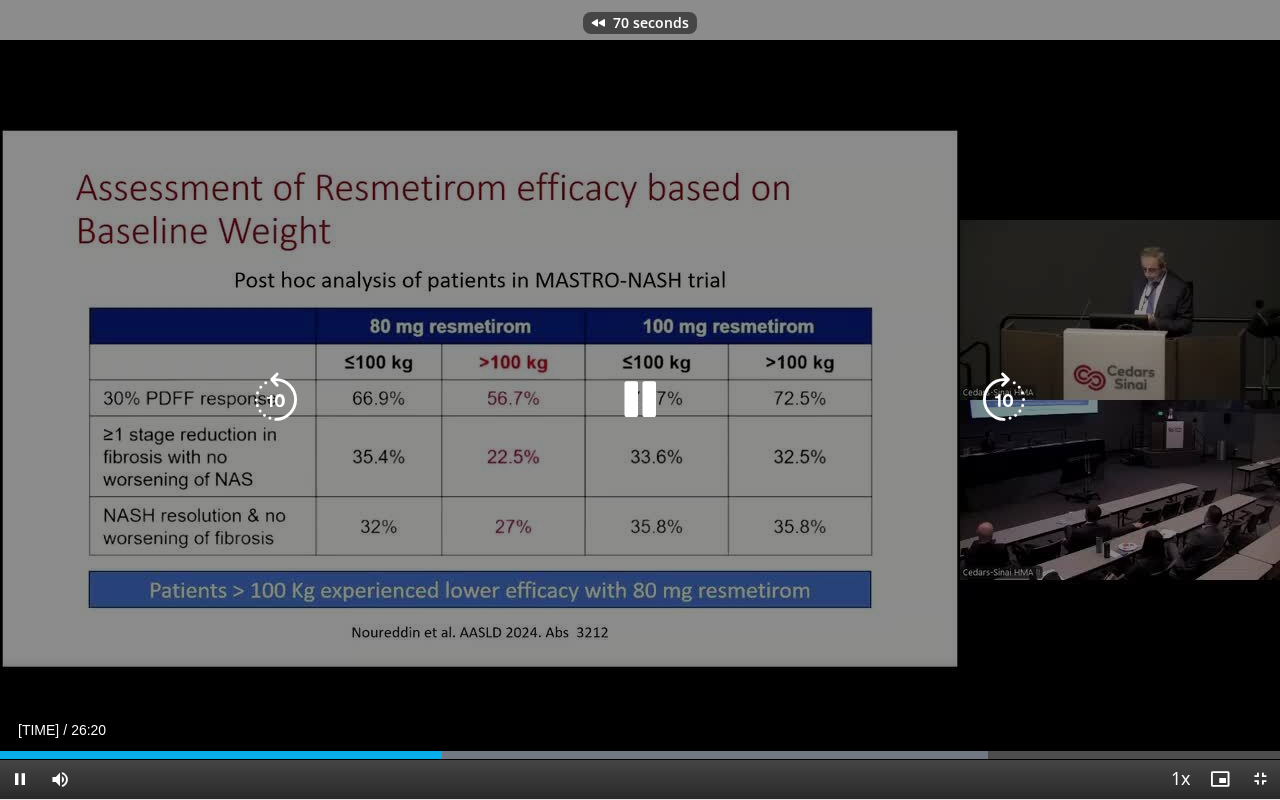 click at bounding box center (276, 400) 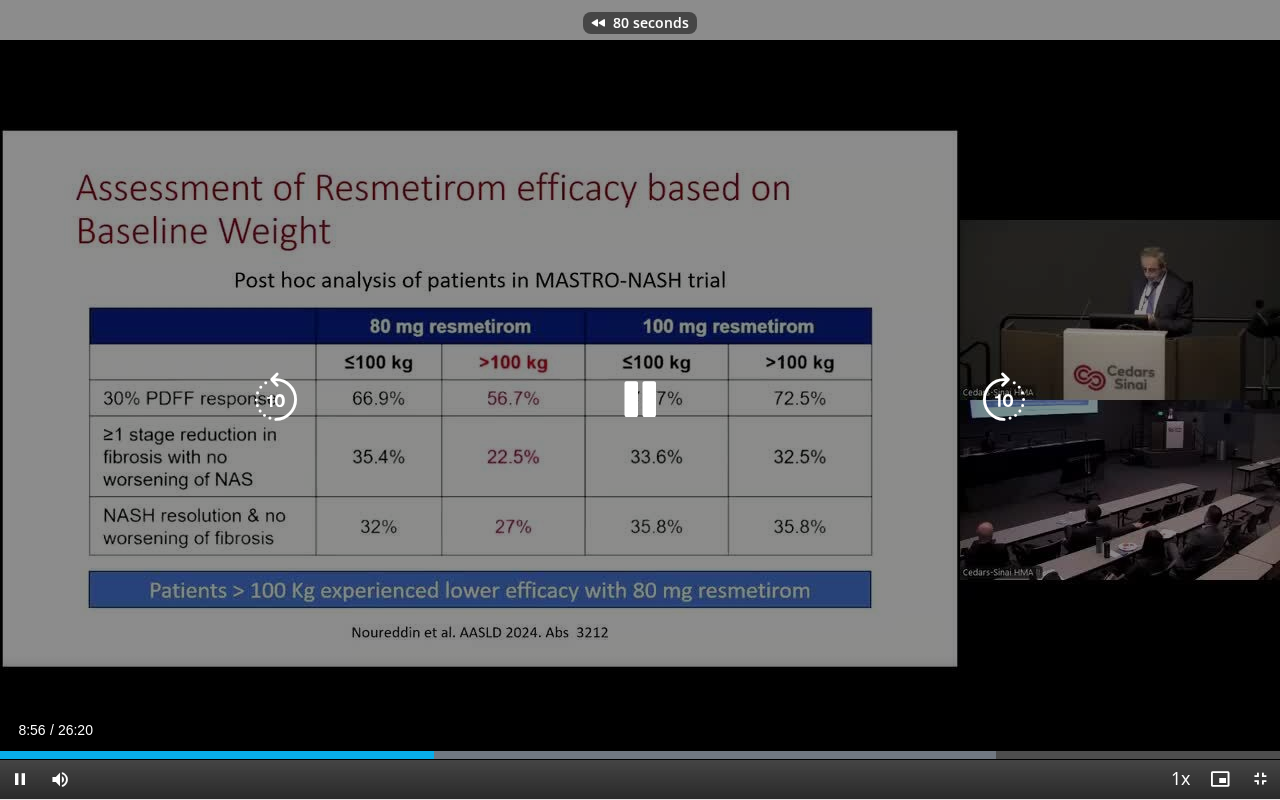 click at bounding box center [276, 400] 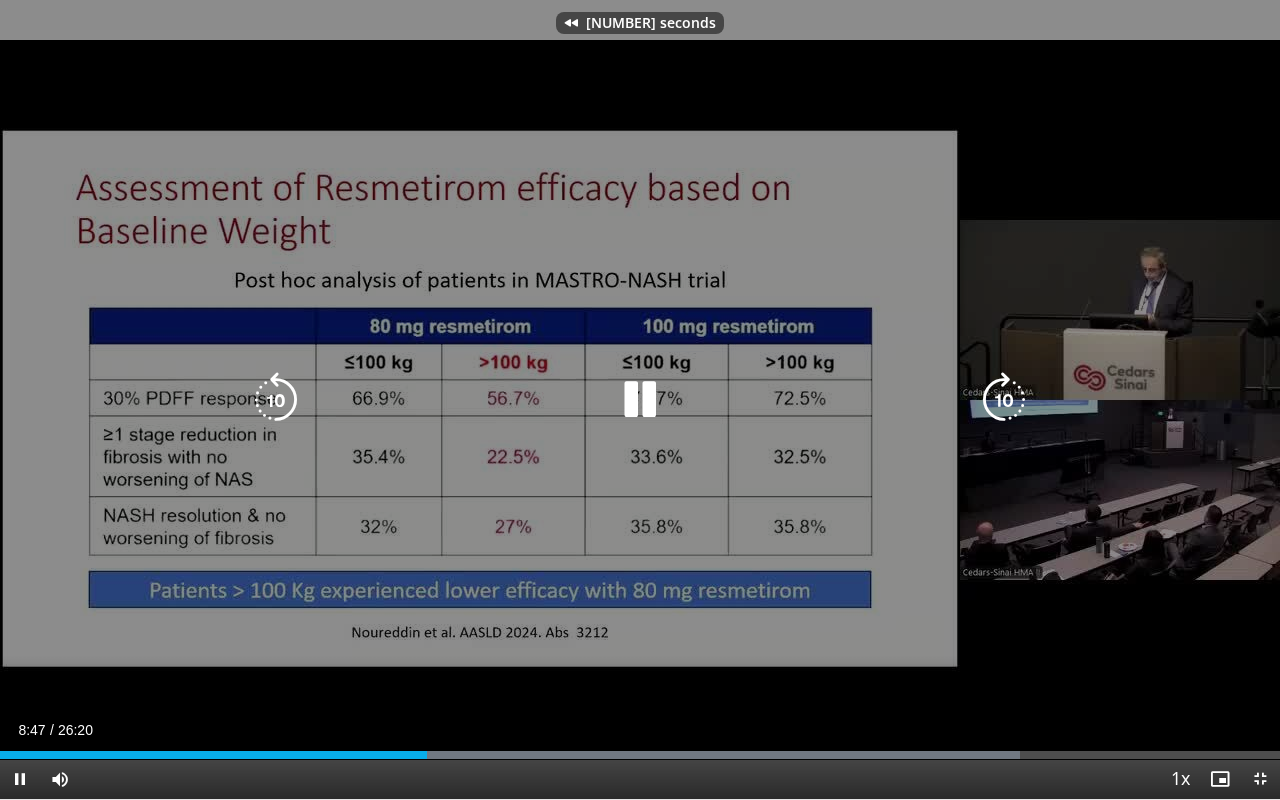 click at bounding box center [276, 400] 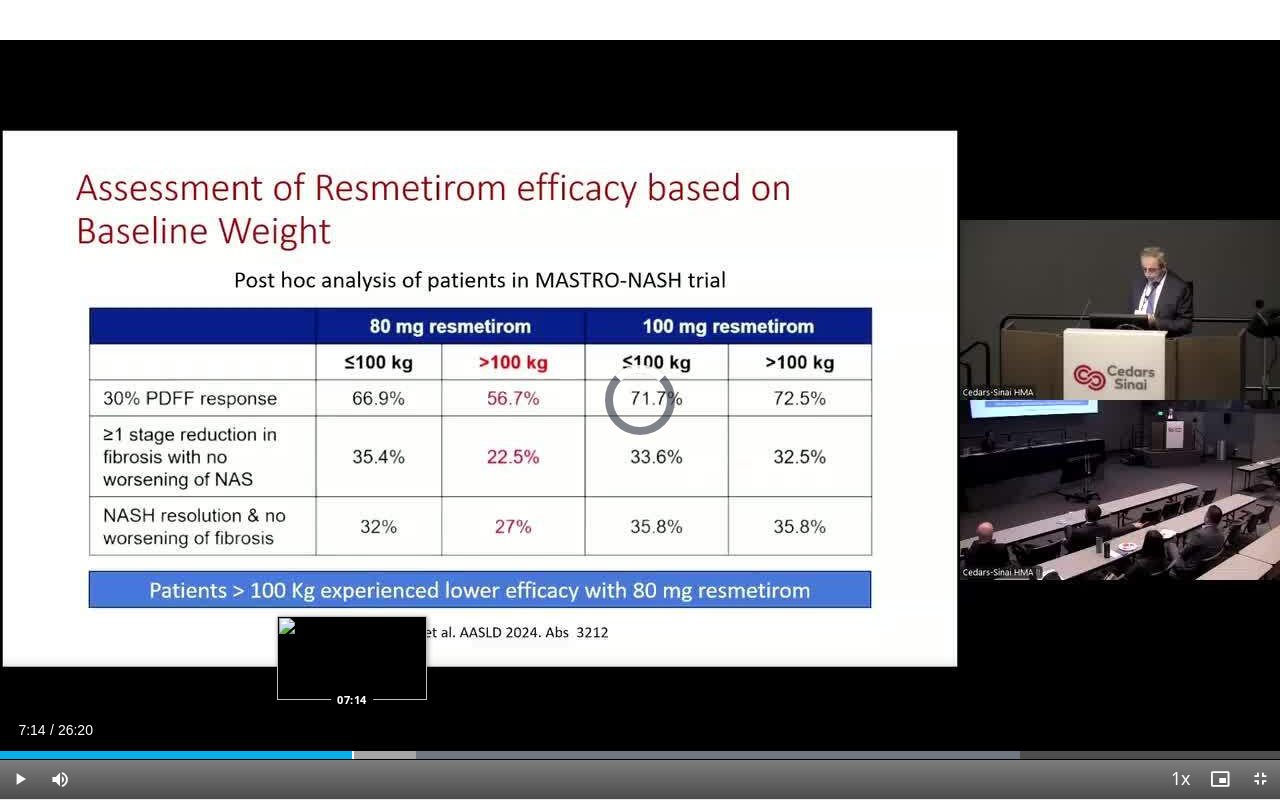 click at bounding box center (353, 755) 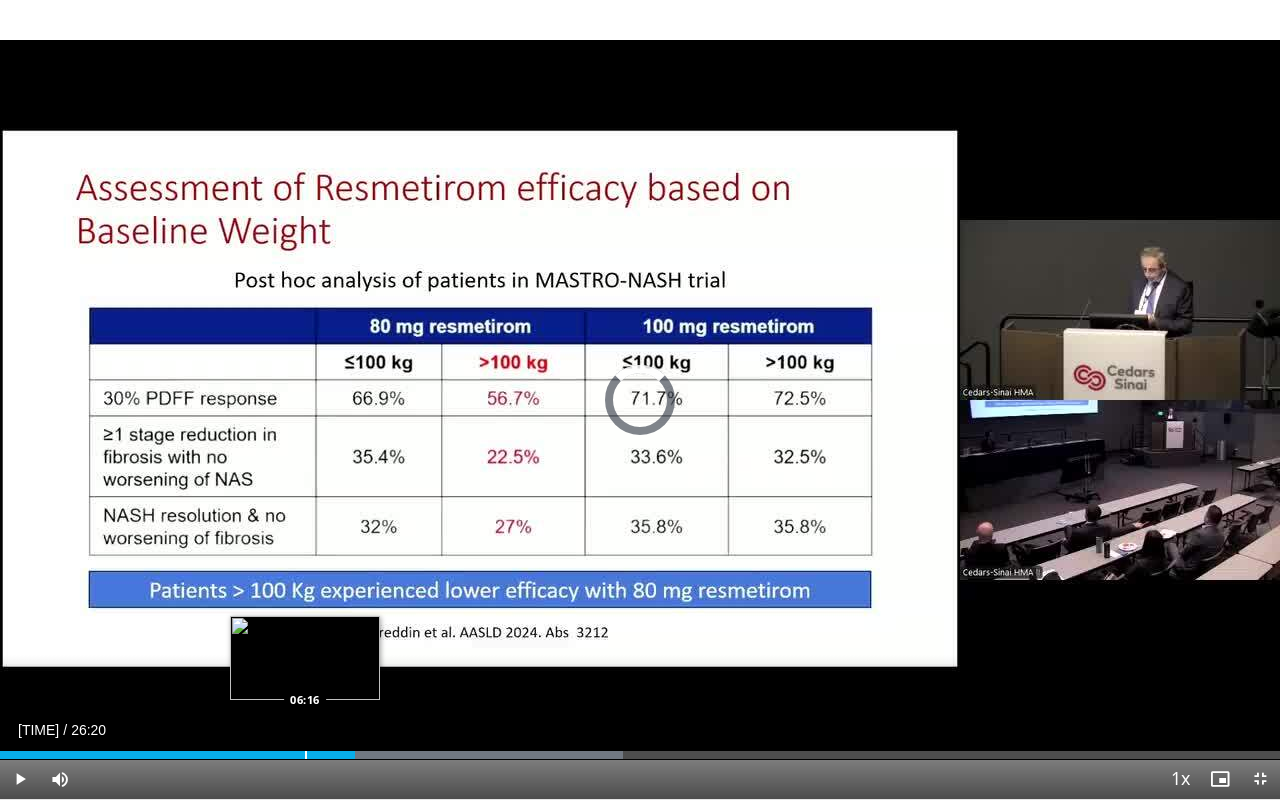 click at bounding box center [306, 755] 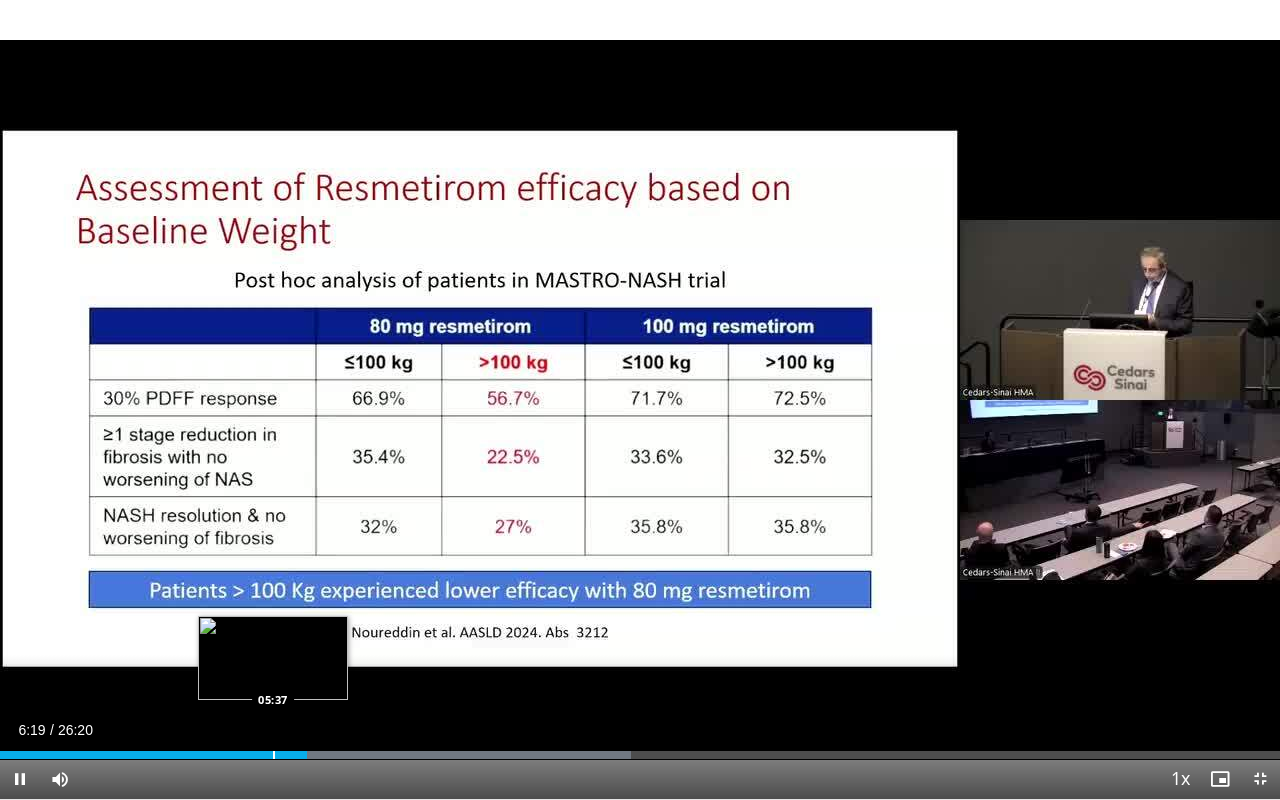click at bounding box center [274, 755] 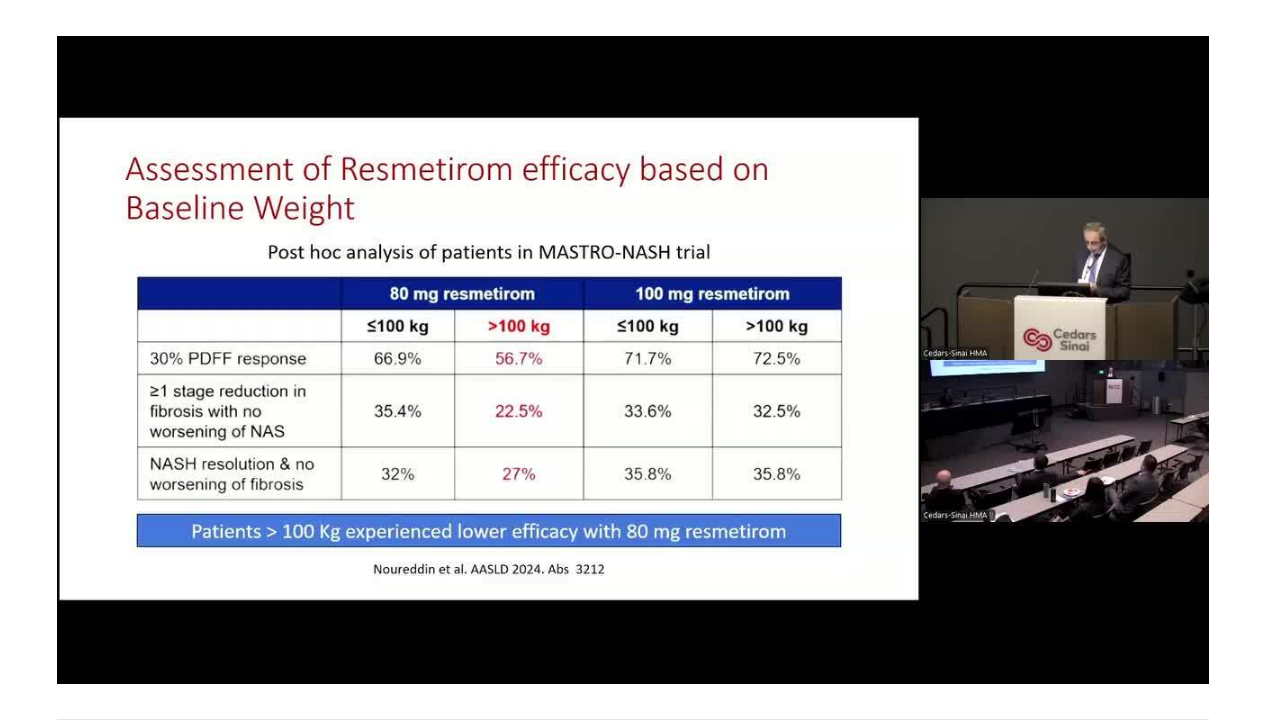 scroll, scrollTop: 35, scrollLeft: 0, axis: vertical 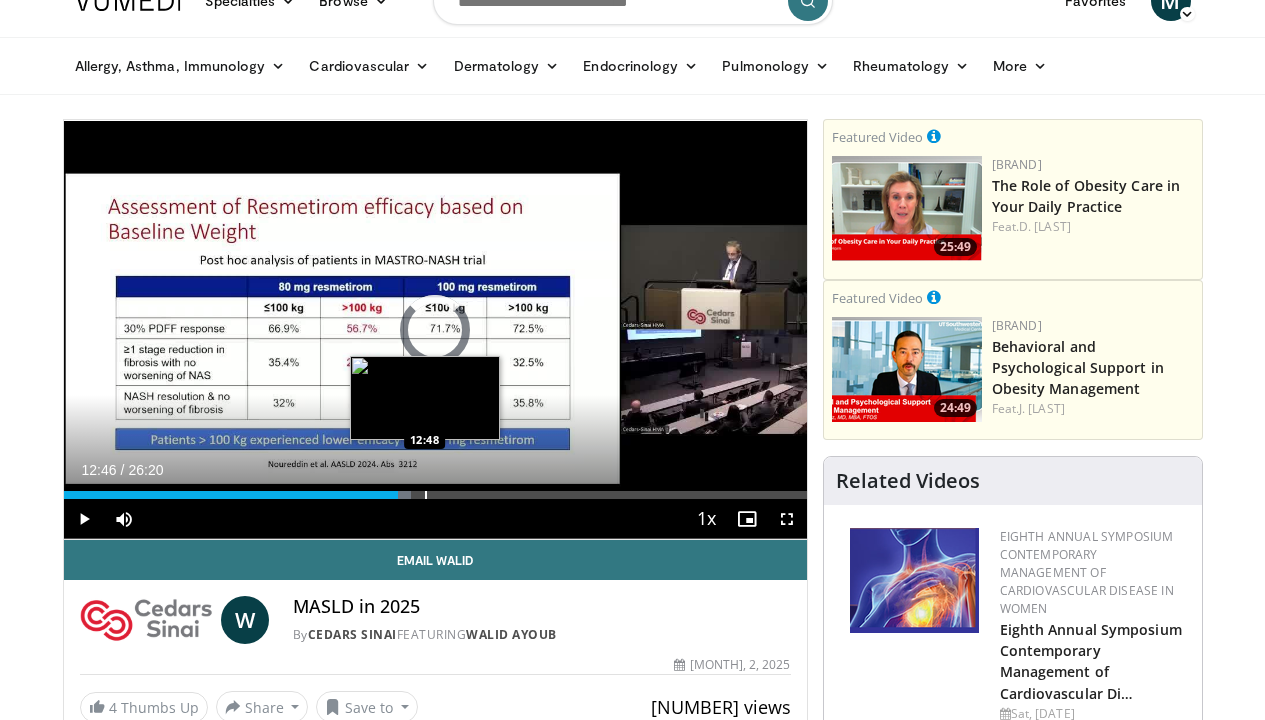 click on "Loaded :  46.80% 11:50 12:48" at bounding box center [435, 495] 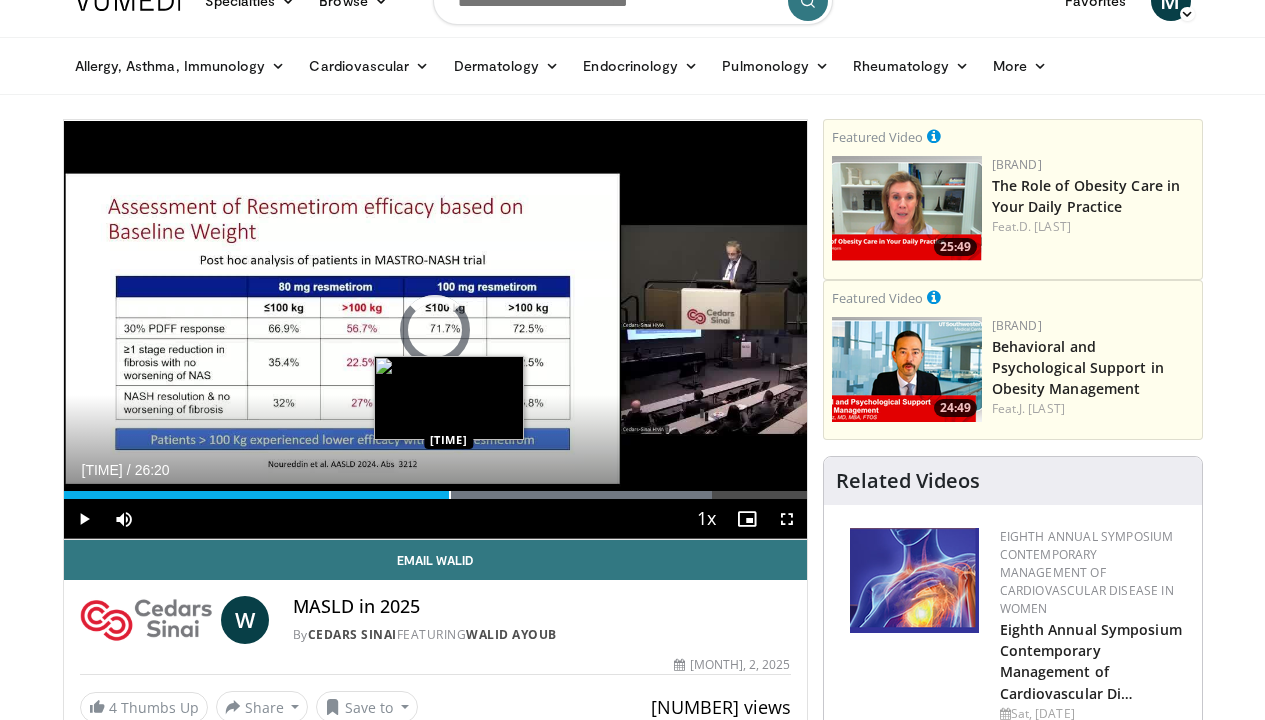 click at bounding box center (450, 495) 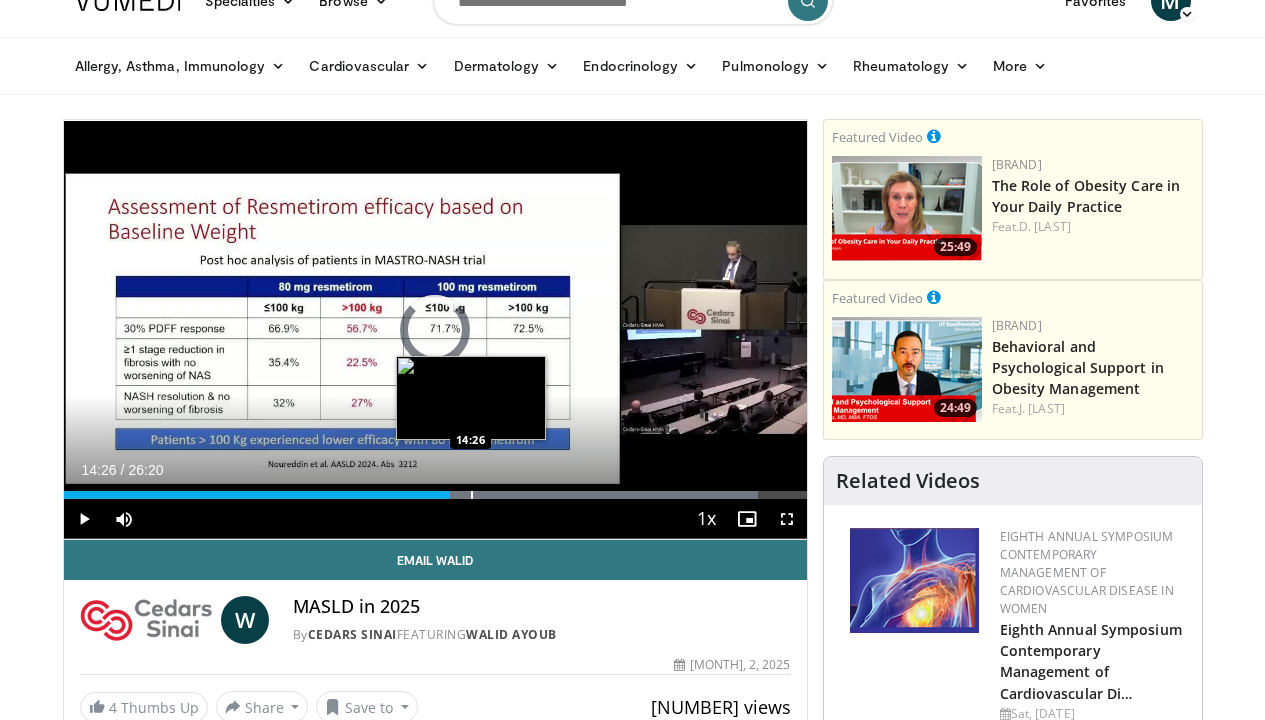click at bounding box center [472, 495] 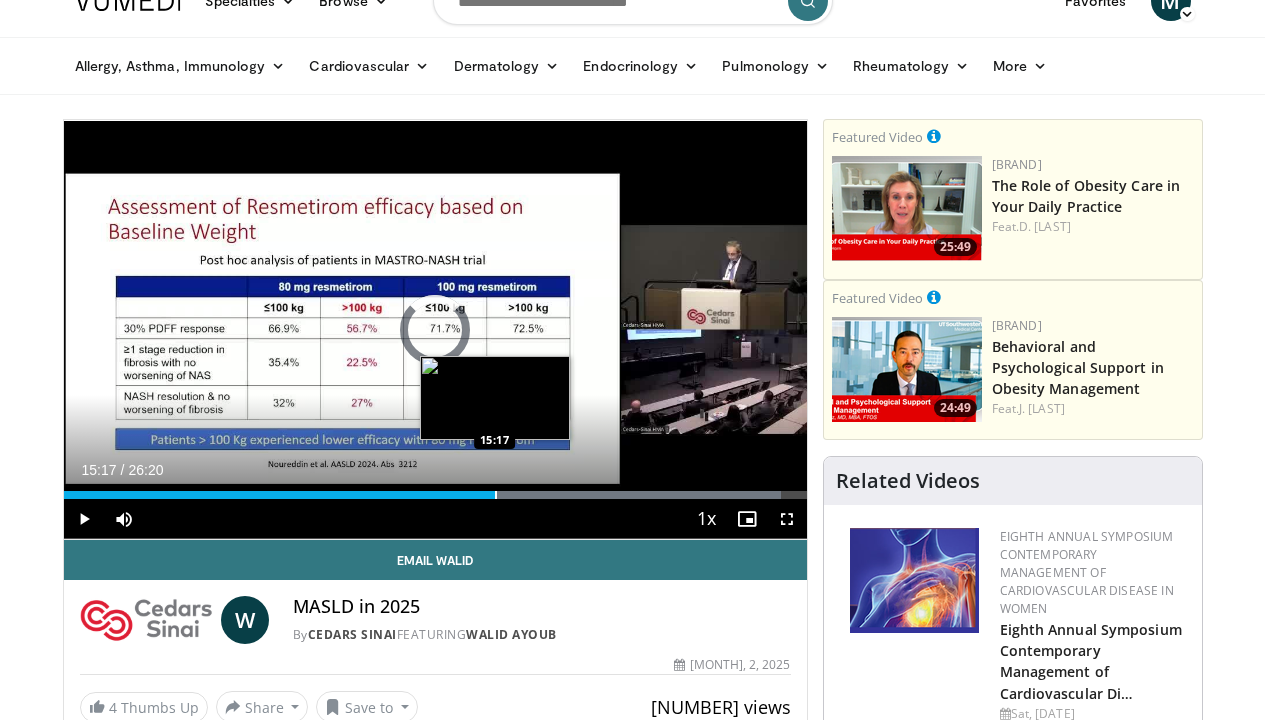 click at bounding box center (496, 495) 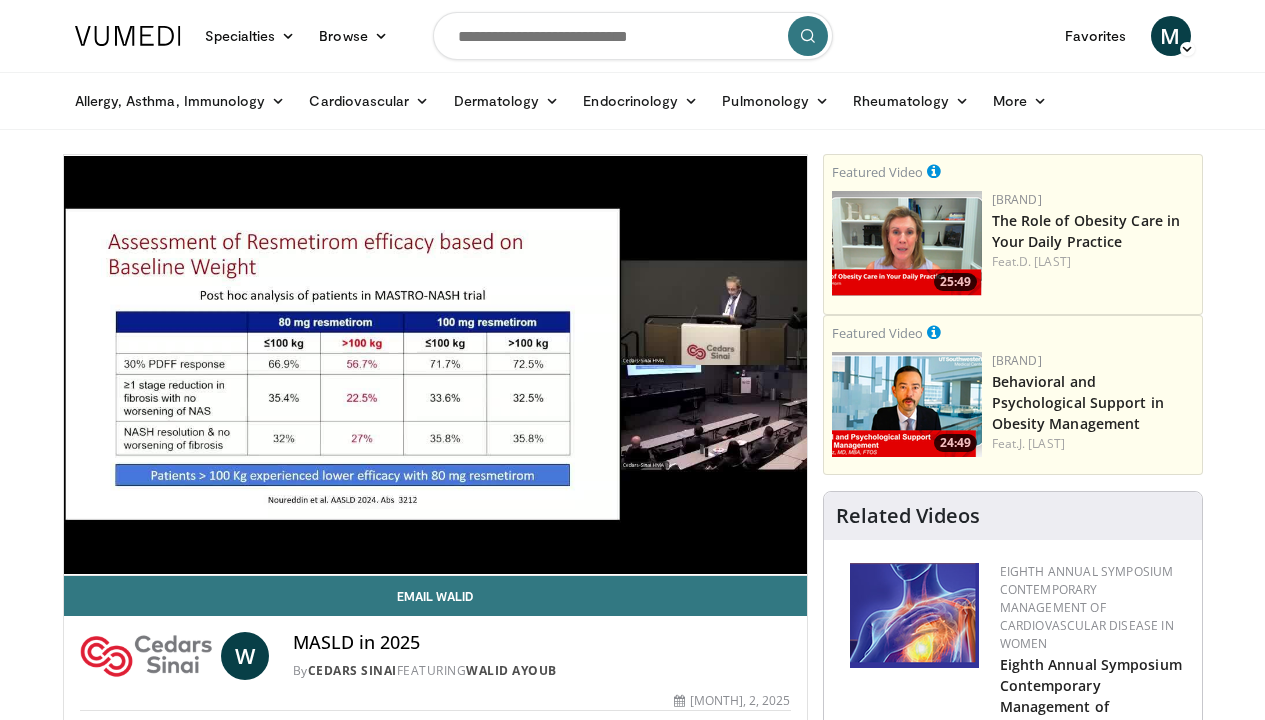 scroll, scrollTop: 0, scrollLeft: 0, axis: both 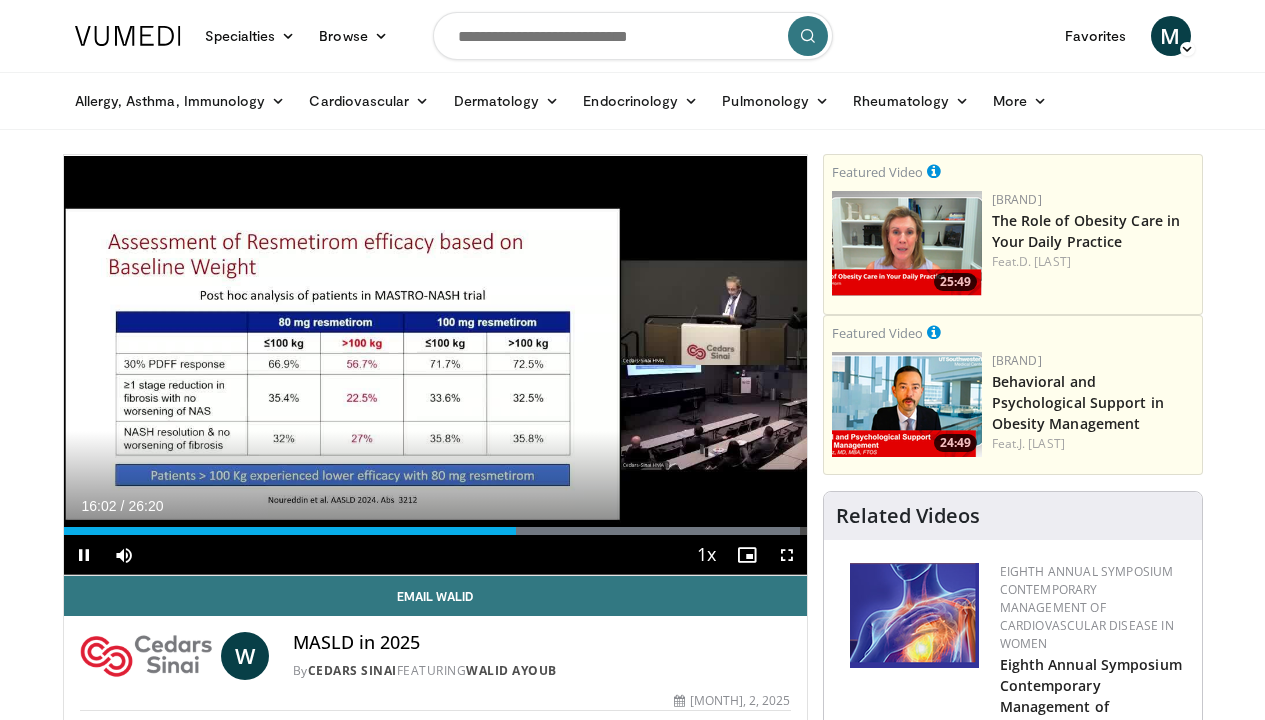 click at bounding box center (84, 555) 